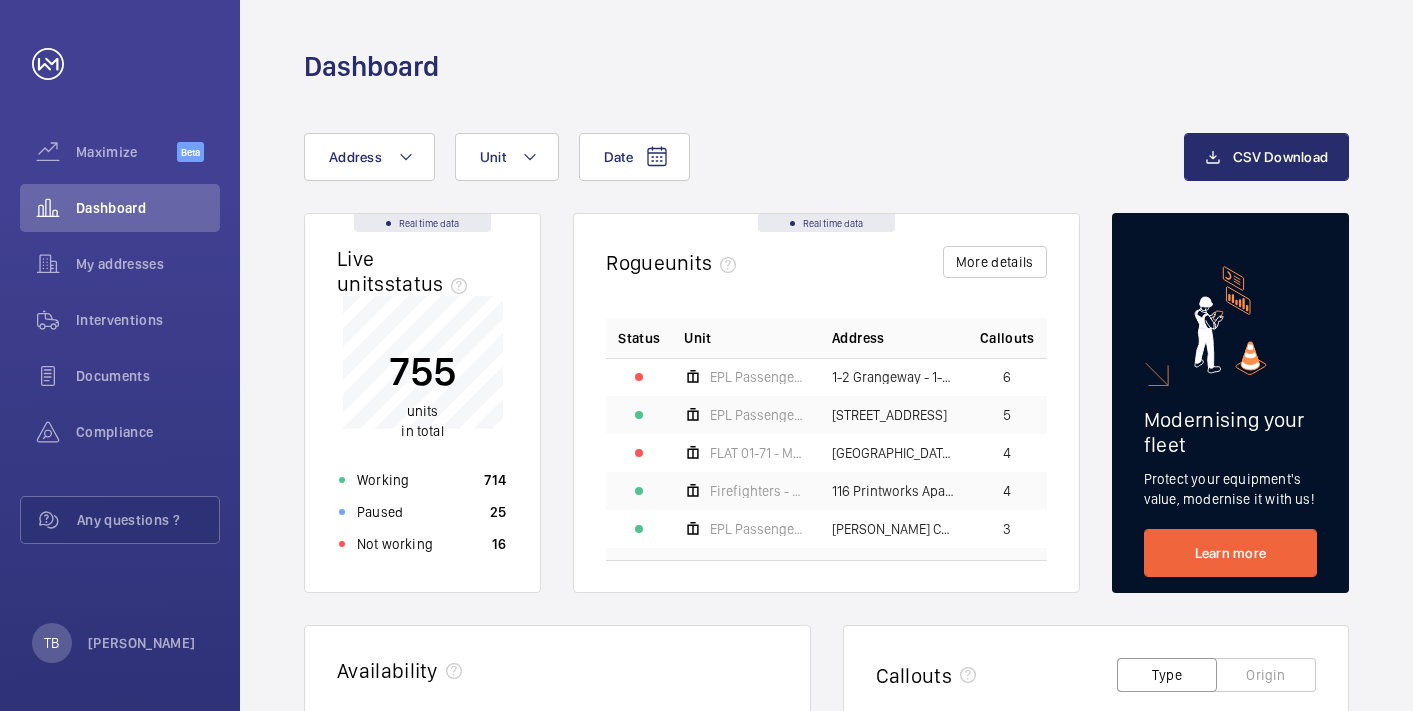 scroll, scrollTop: 0, scrollLeft: 0, axis: both 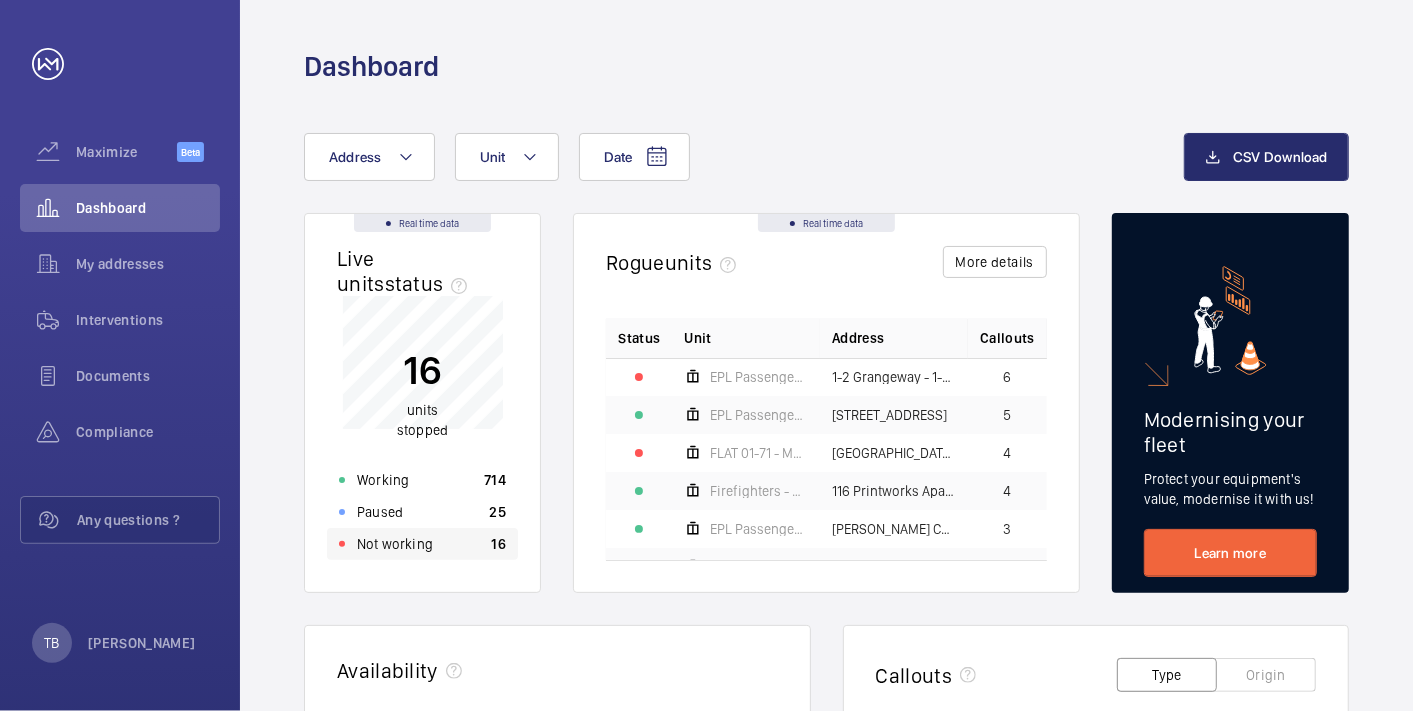 click on "Not working" 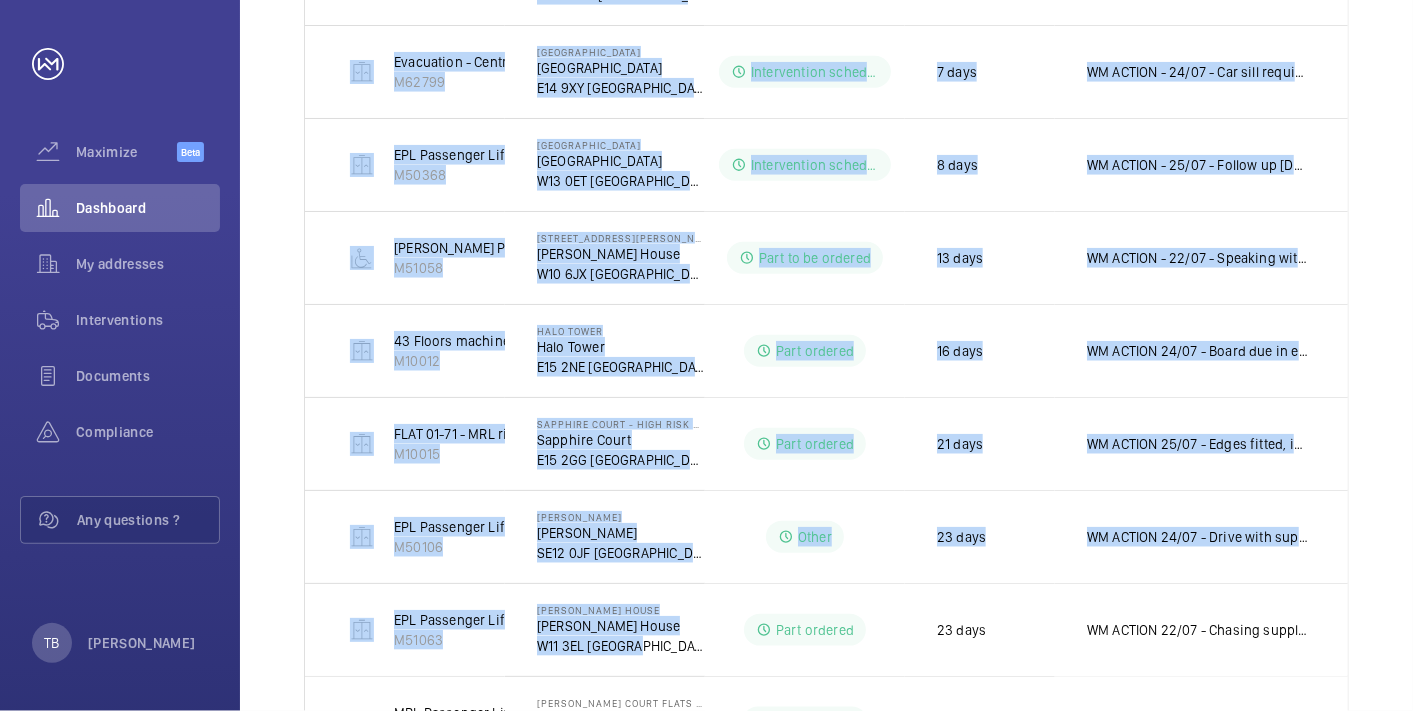 scroll, scrollTop: 1059, scrollLeft: 0, axis: vertical 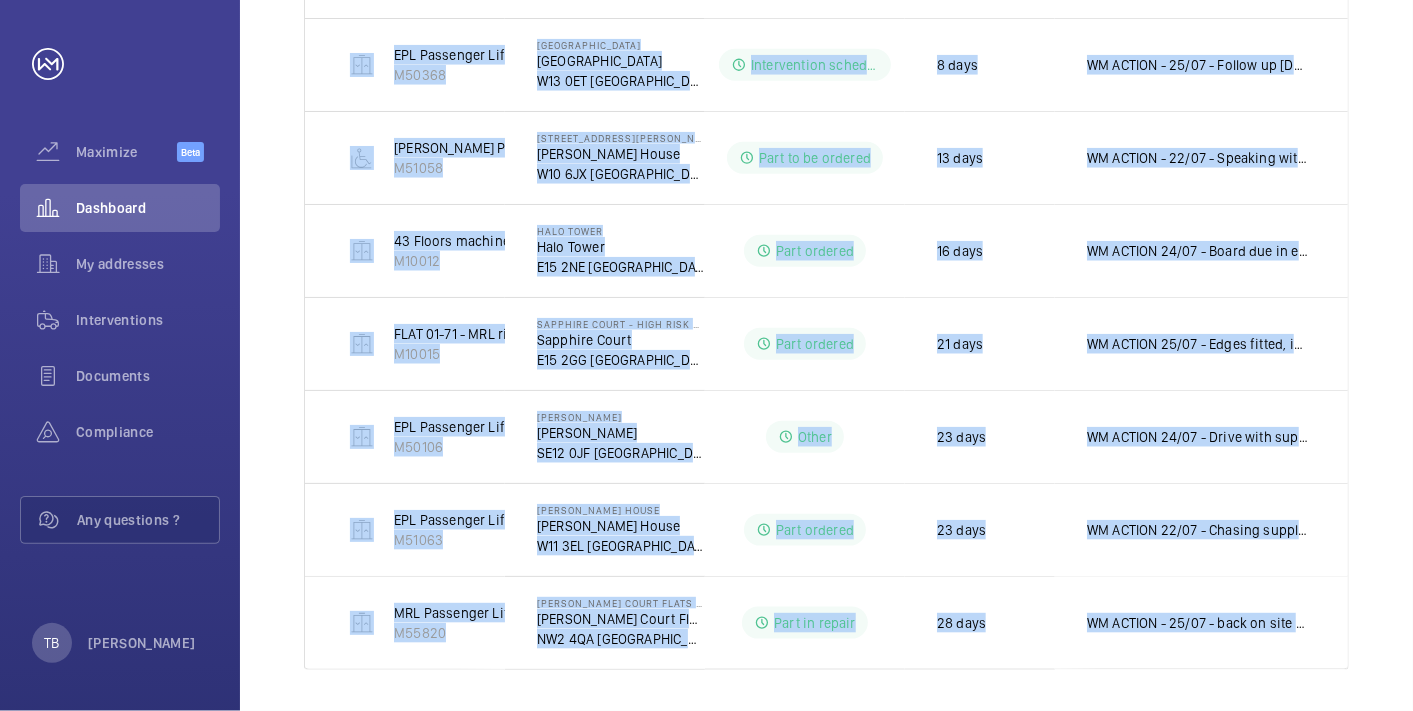 drag, startPoint x: 340, startPoint y: 457, endPoint x: 1380, endPoint y: 681, distance: 1063.8496 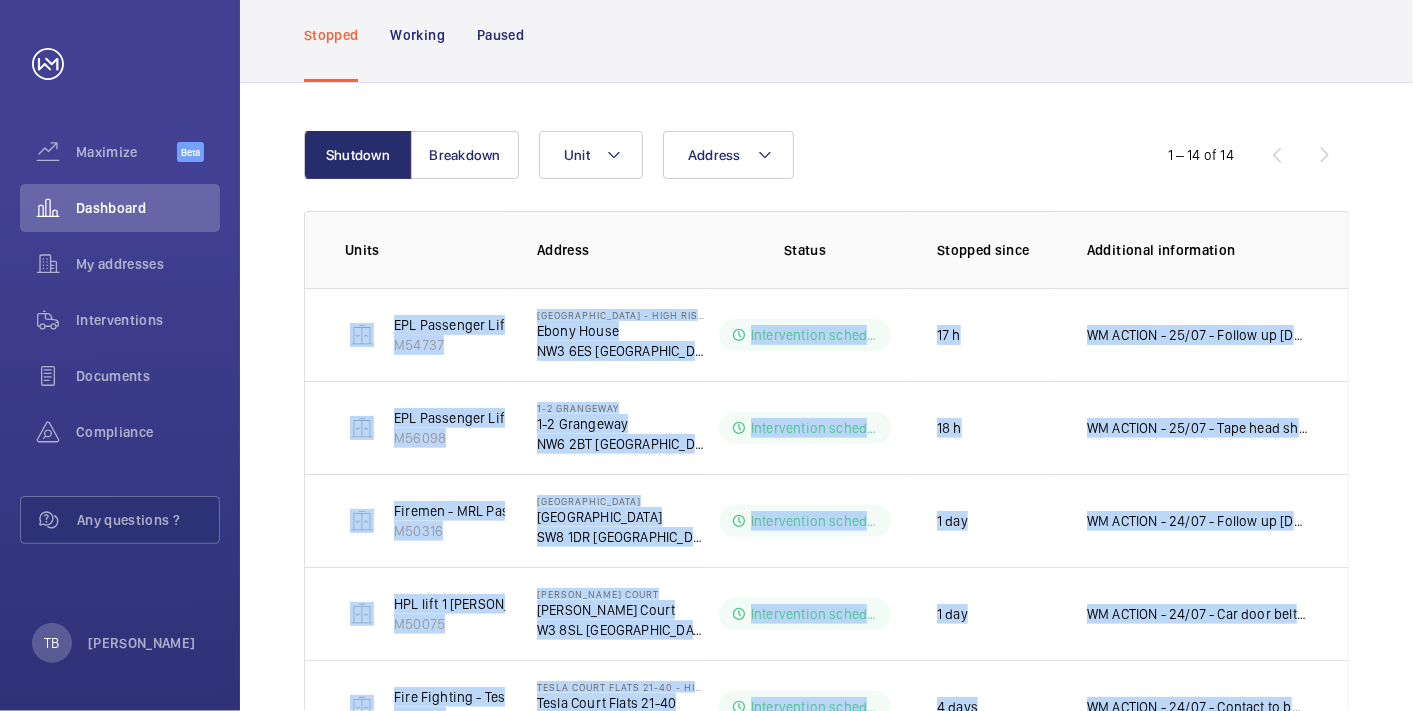 scroll, scrollTop: 0, scrollLeft: 0, axis: both 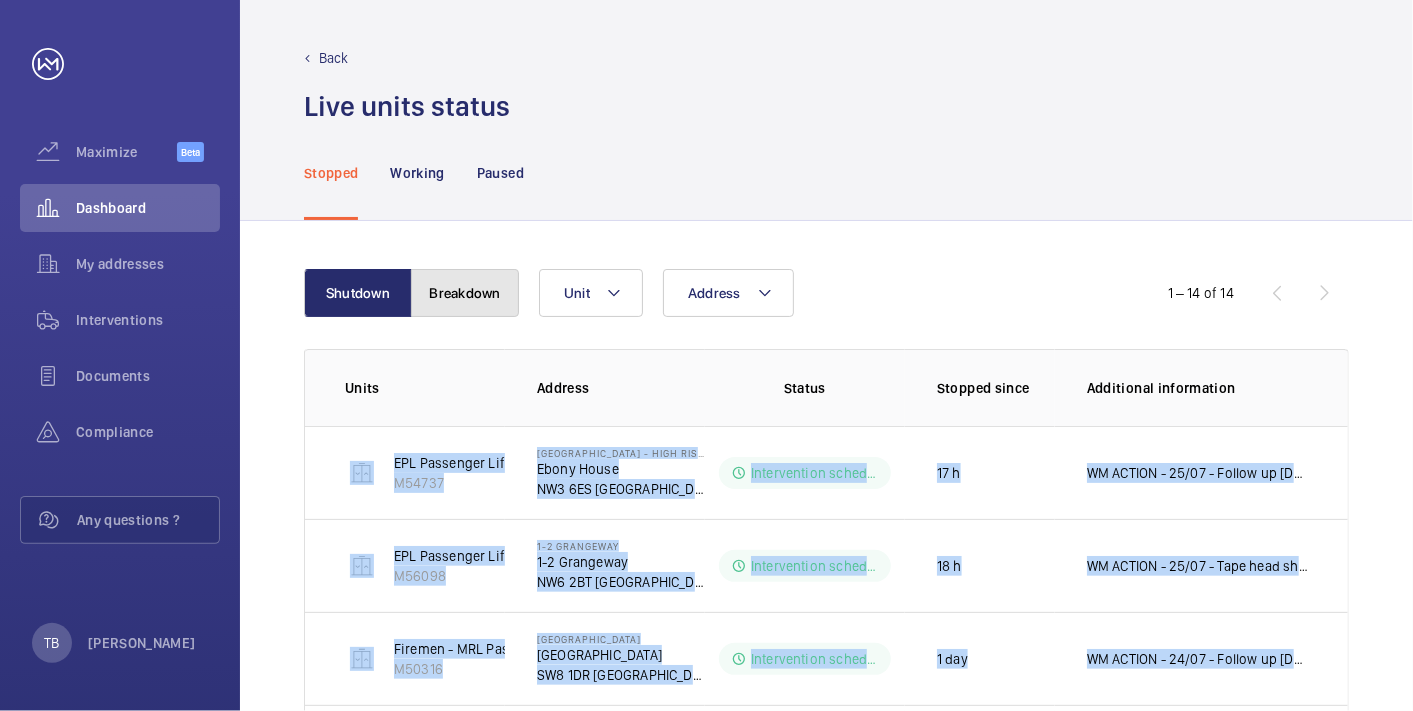 click on "Breakdown" 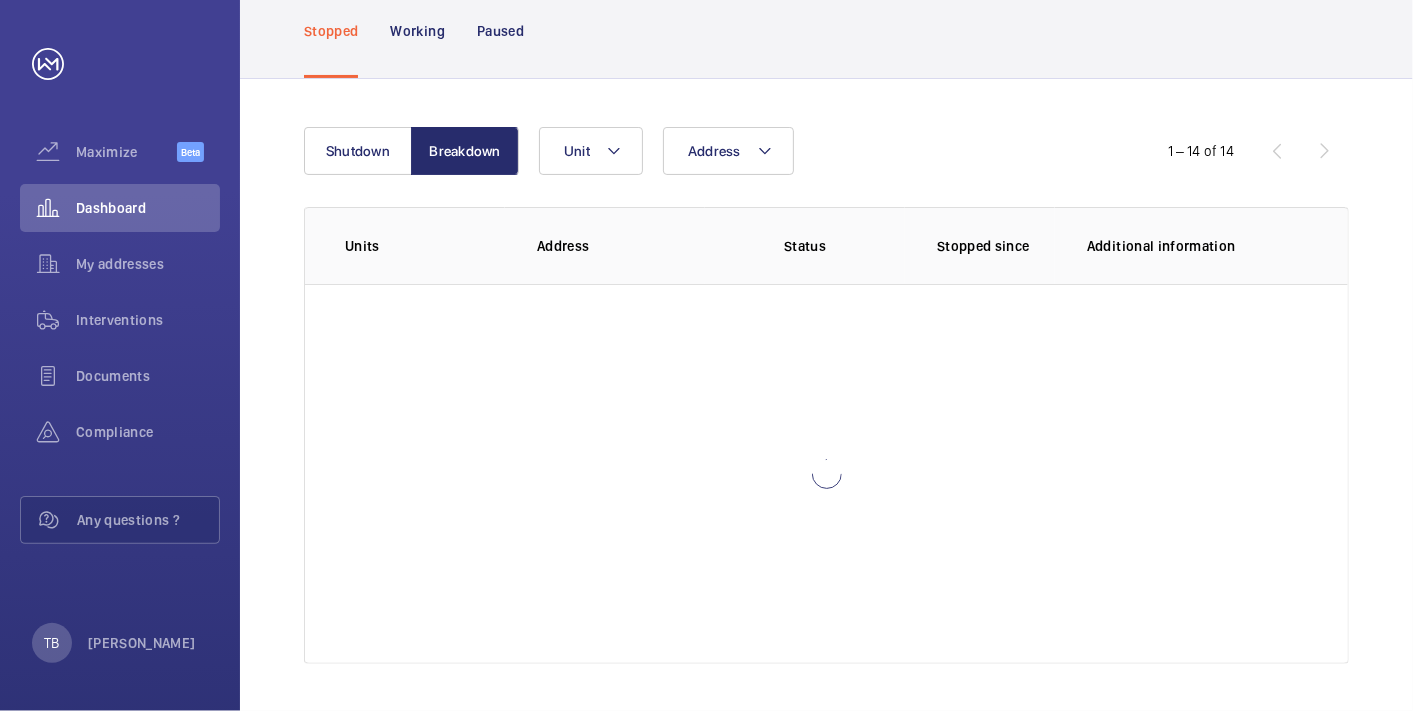 scroll, scrollTop: 0, scrollLeft: 0, axis: both 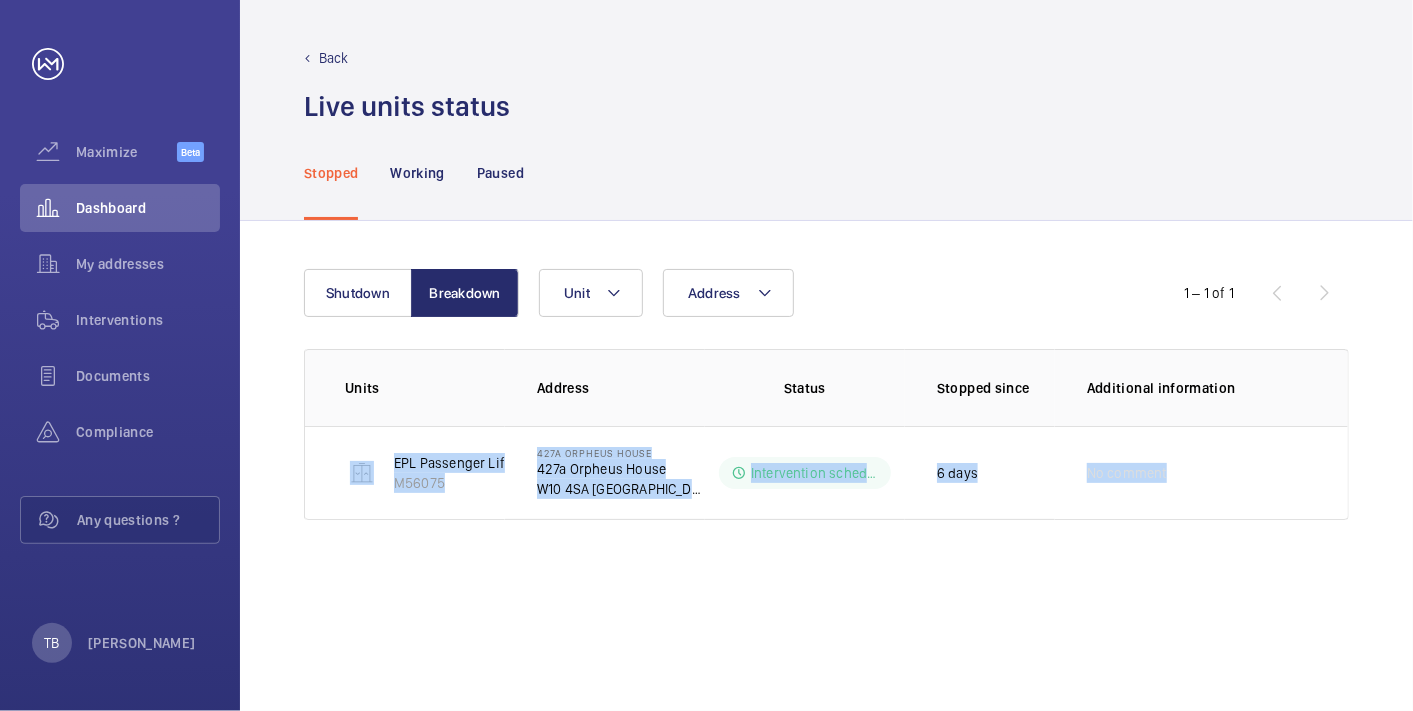 drag, startPoint x: 322, startPoint y: 445, endPoint x: 1307, endPoint y: 542, distance: 989.76465 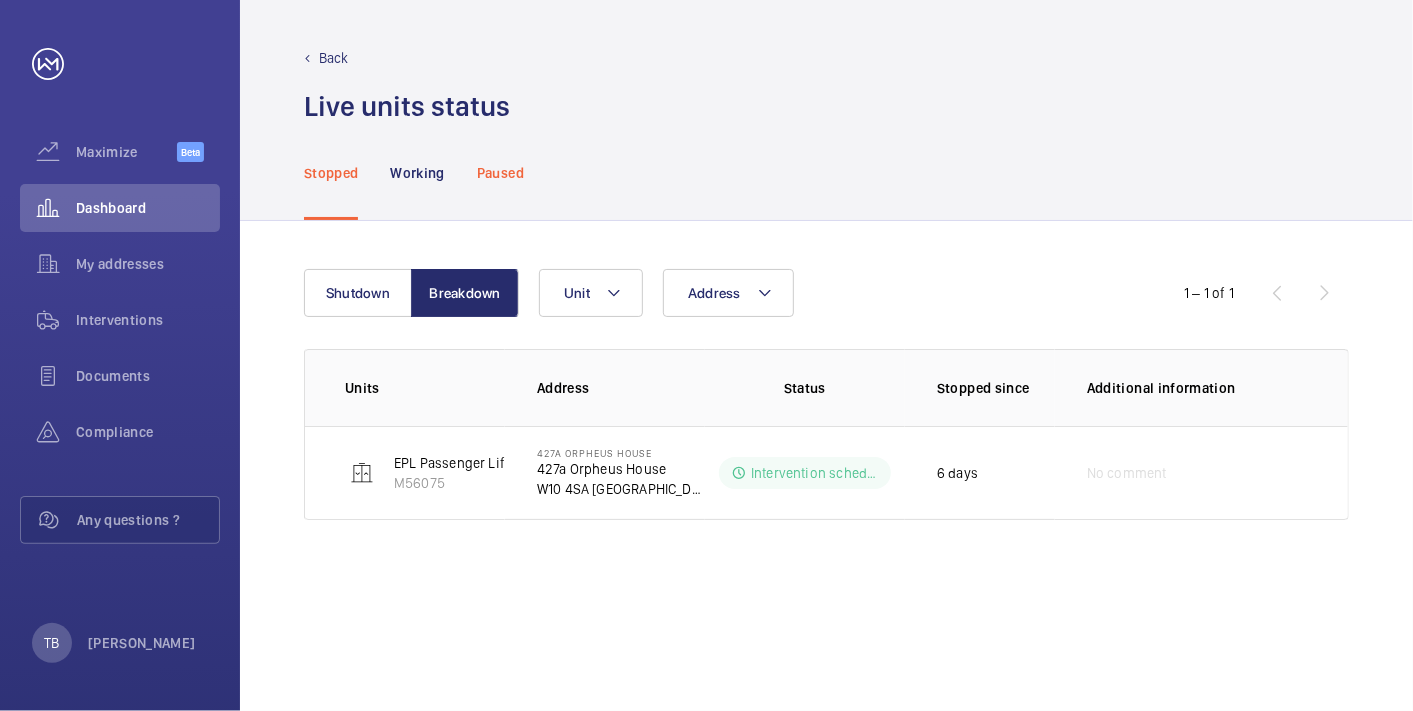 click on "Paused" 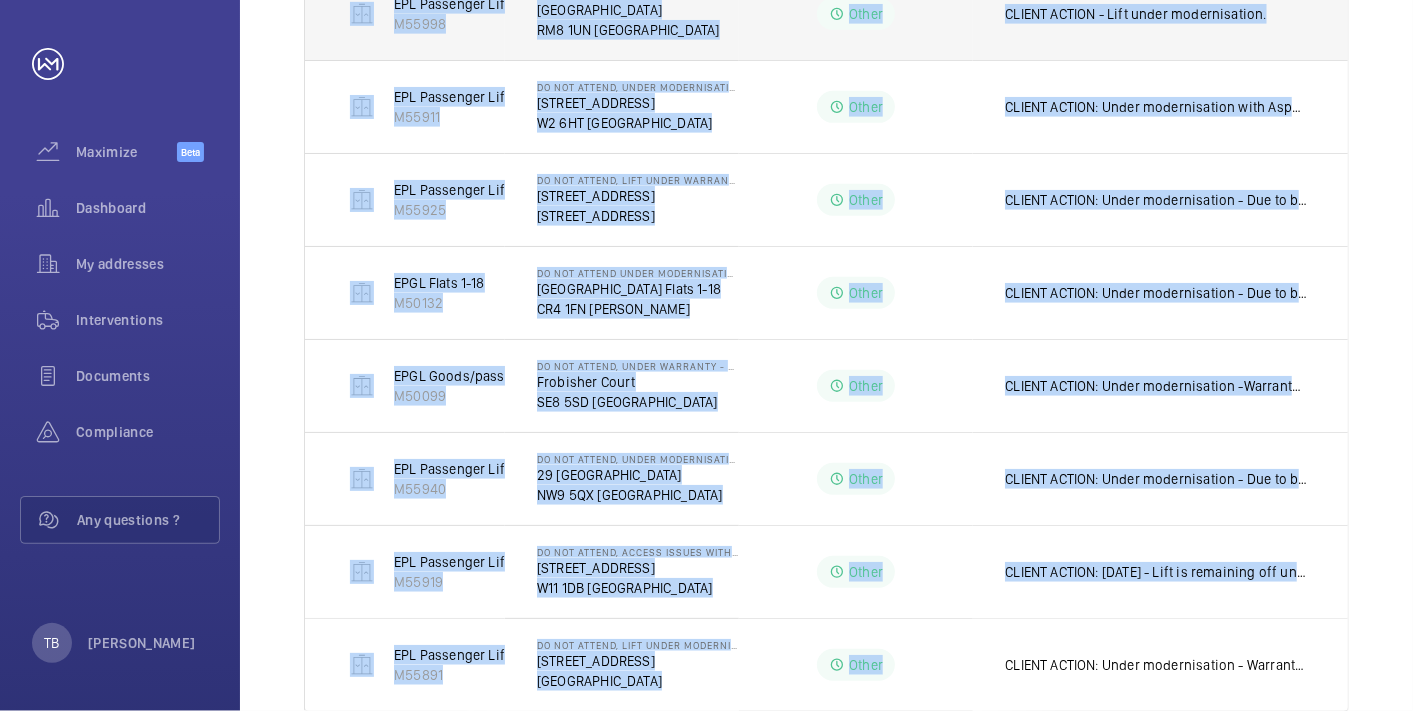 scroll, scrollTop: 688, scrollLeft: 0, axis: vertical 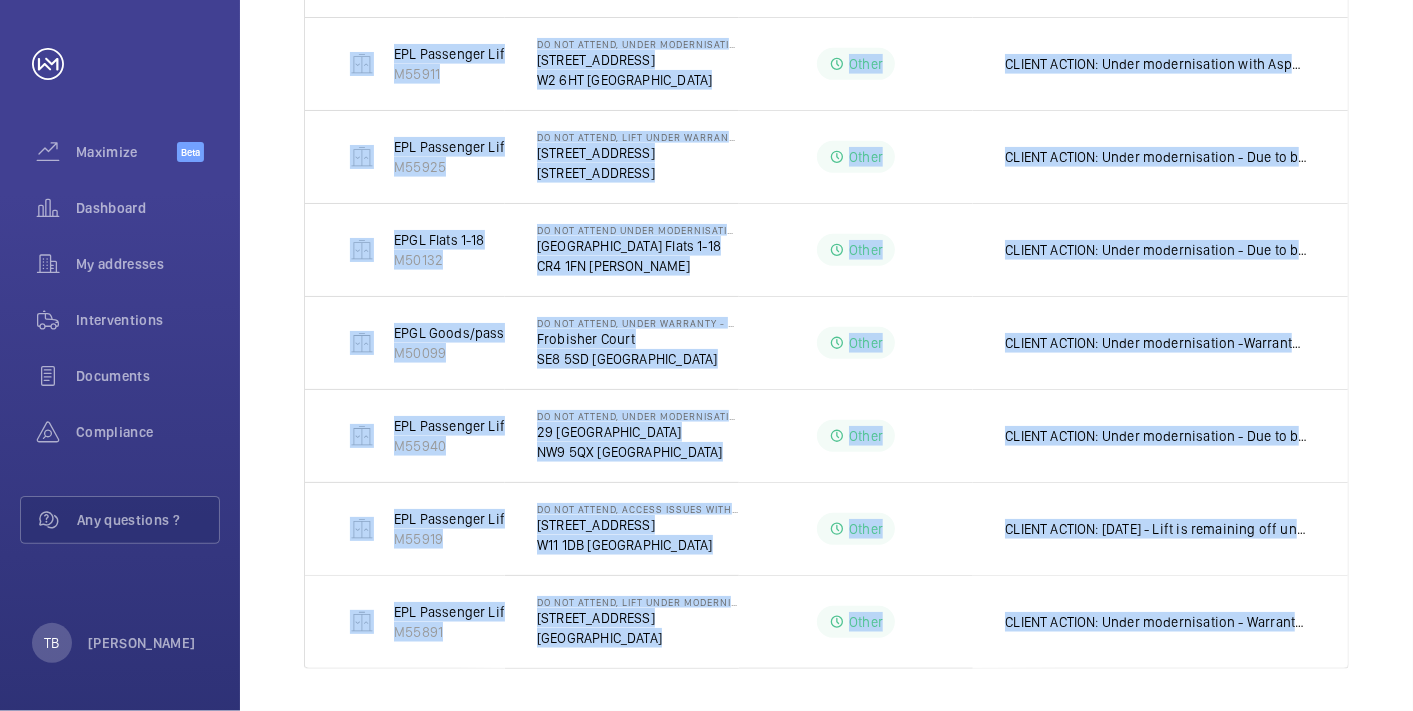 drag, startPoint x: 466, startPoint y: 489, endPoint x: 1371, endPoint y: 667, distance: 922.33887 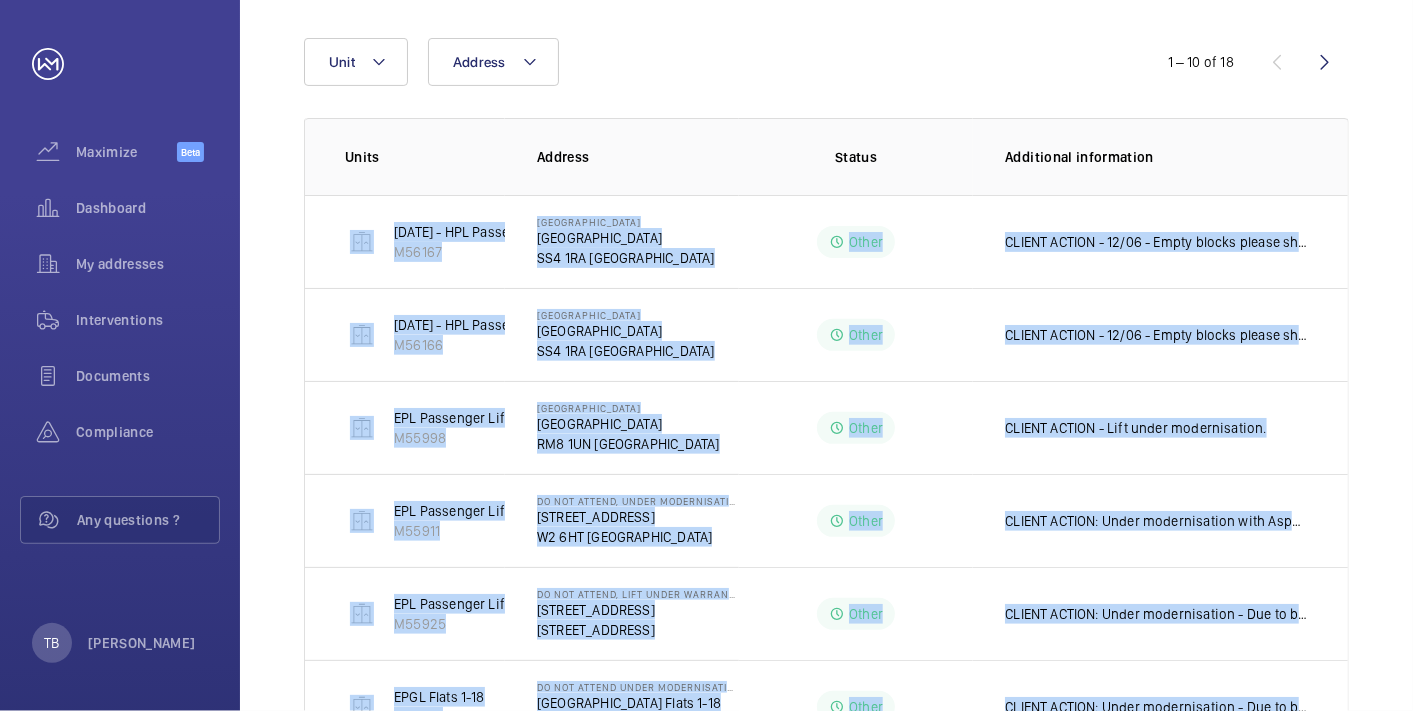 scroll, scrollTop: 0, scrollLeft: 0, axis: both 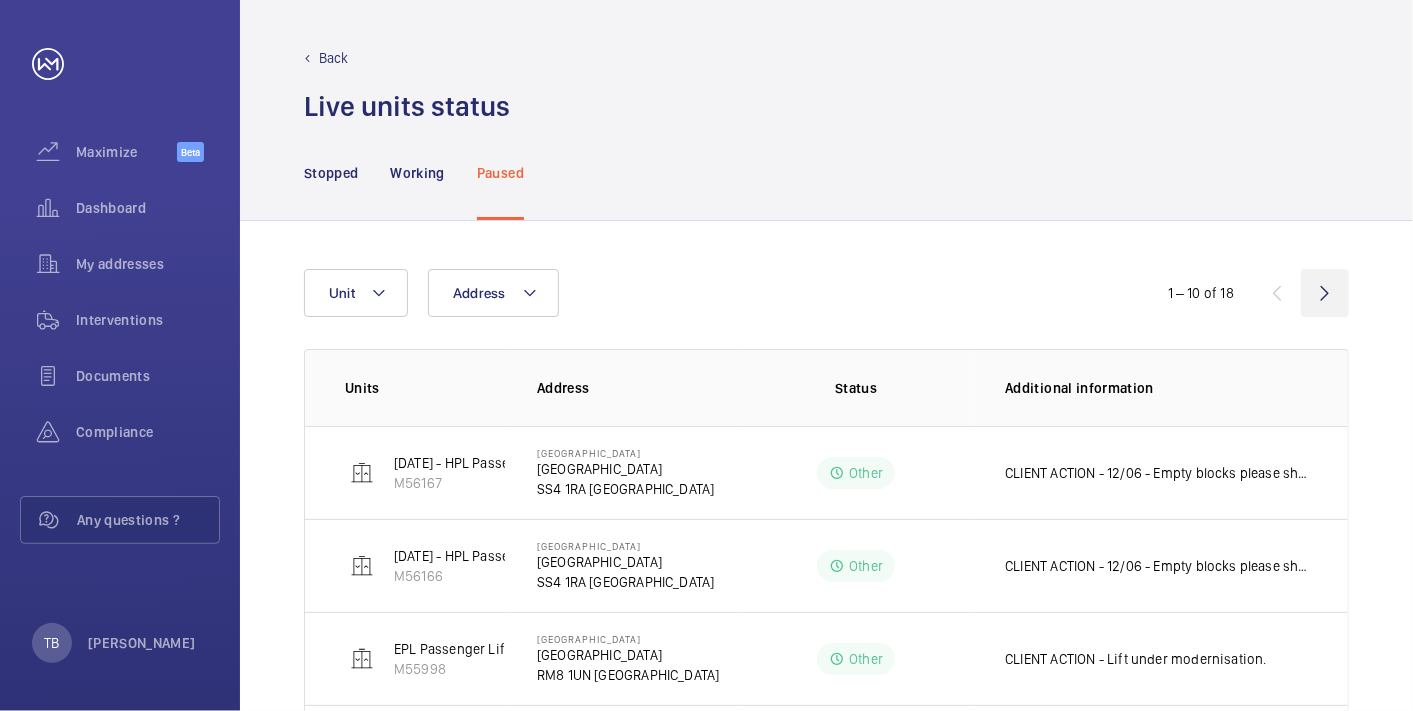 click 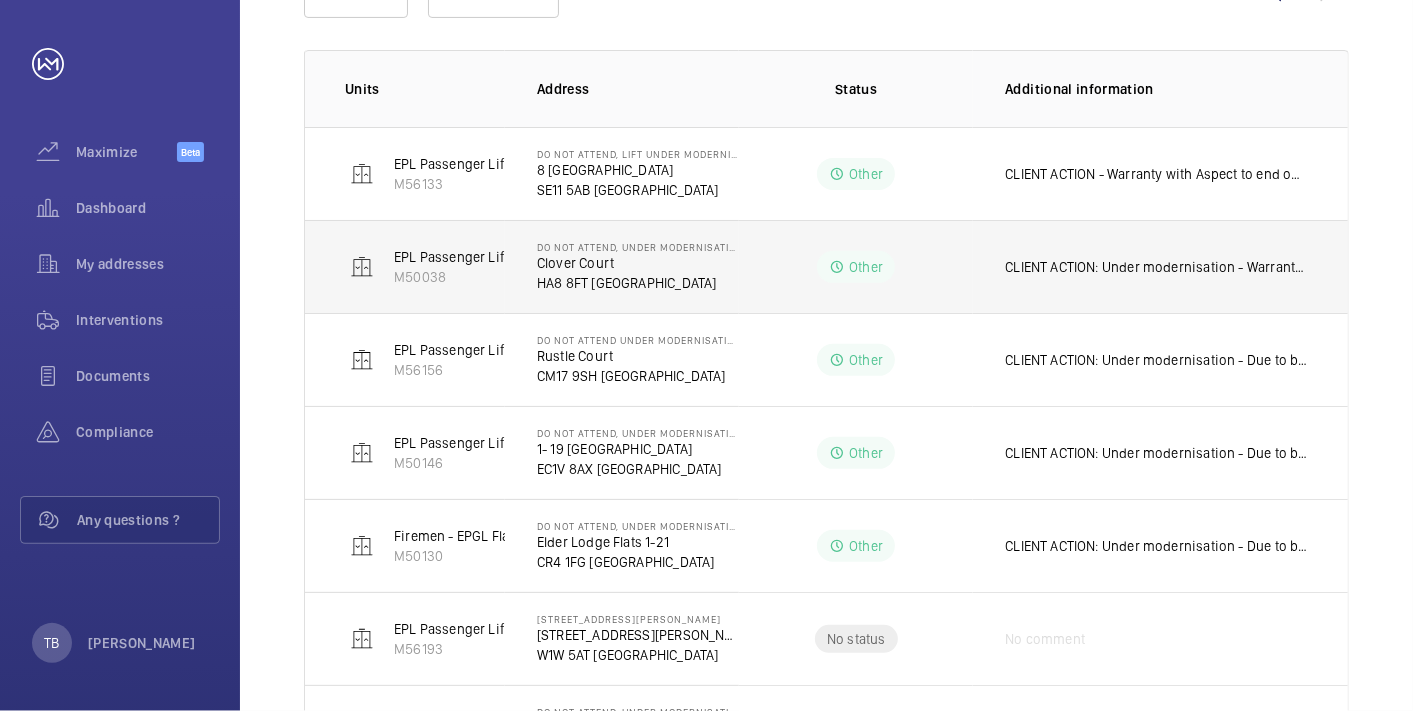 scroll, scrollTop: 301, scrollLeft: 0, axis: vertical 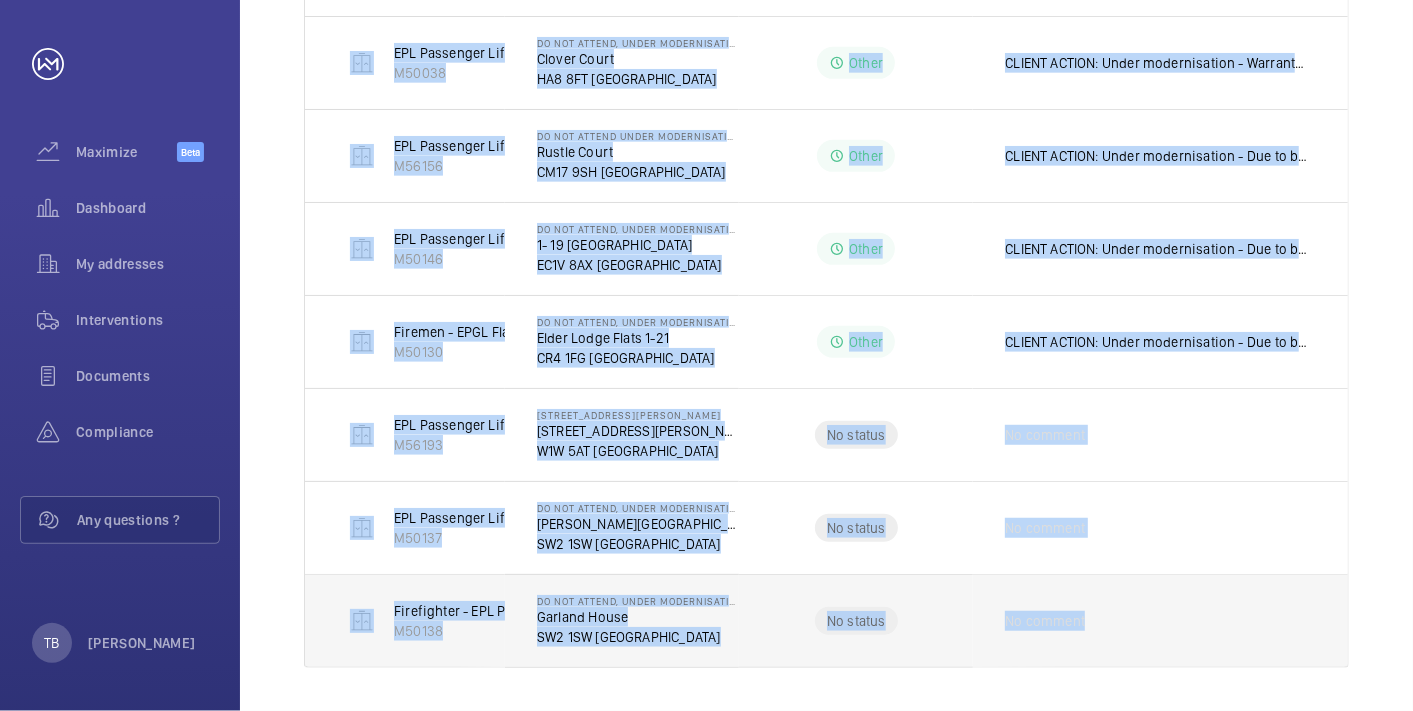 drag, startPoint x: 342, startPoint y: 157, endPoint x: 1190, endPoint y: 596, distance: 954.89526 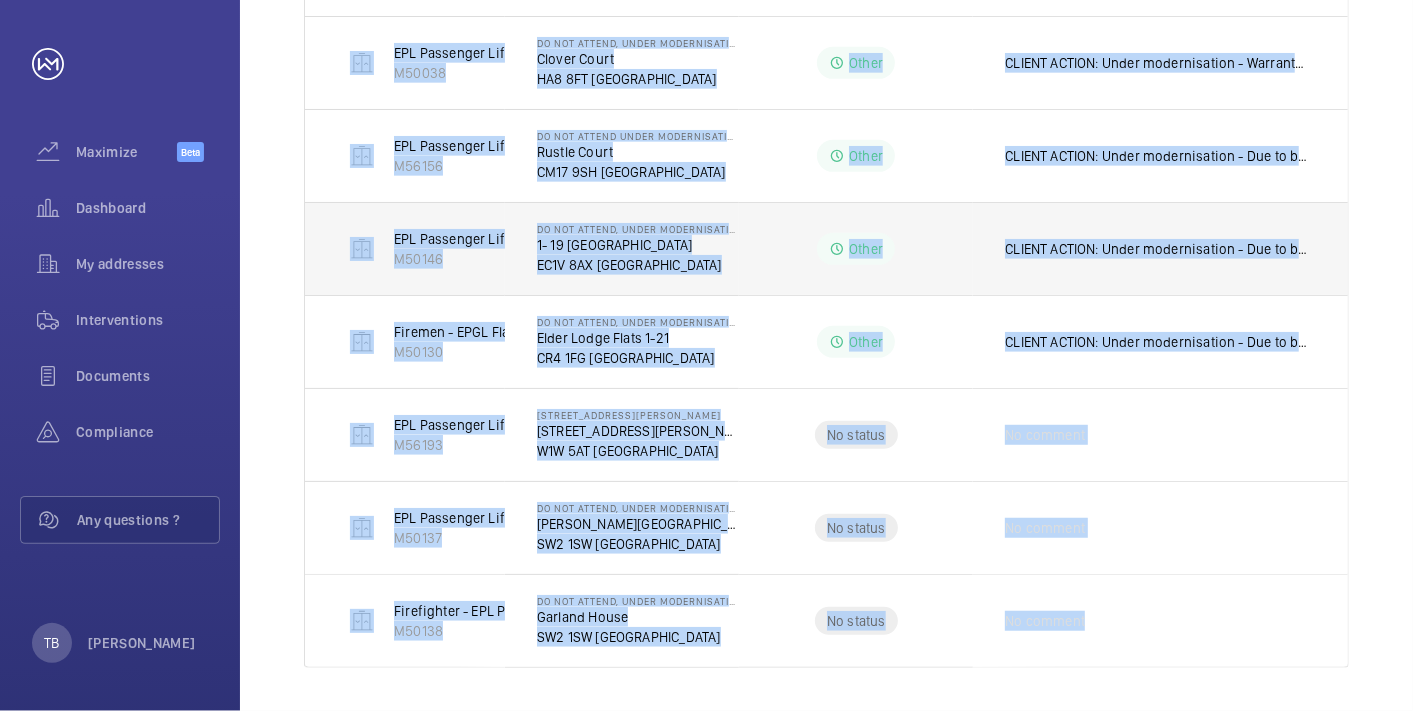 scroll, scrollTop: 0, scrollLeft: 0, axis: both 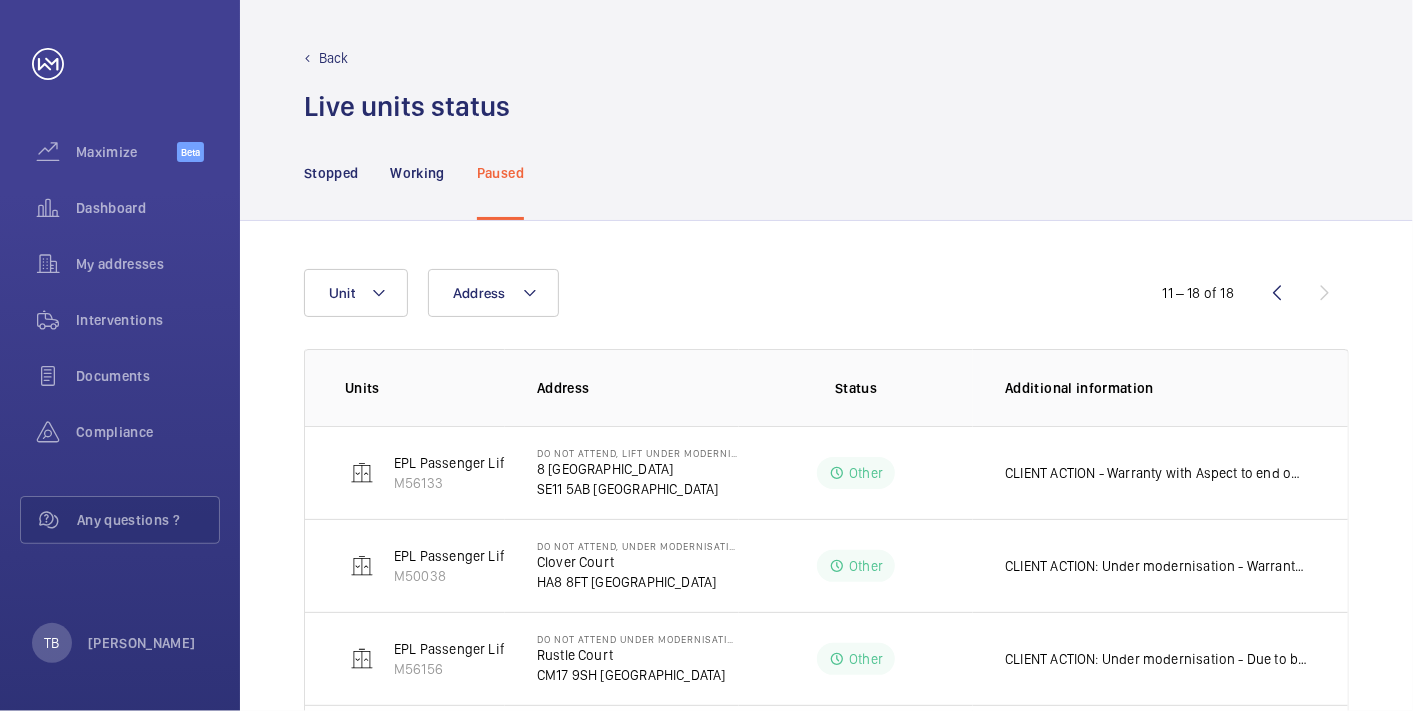 click on "Stopped Working Paused" 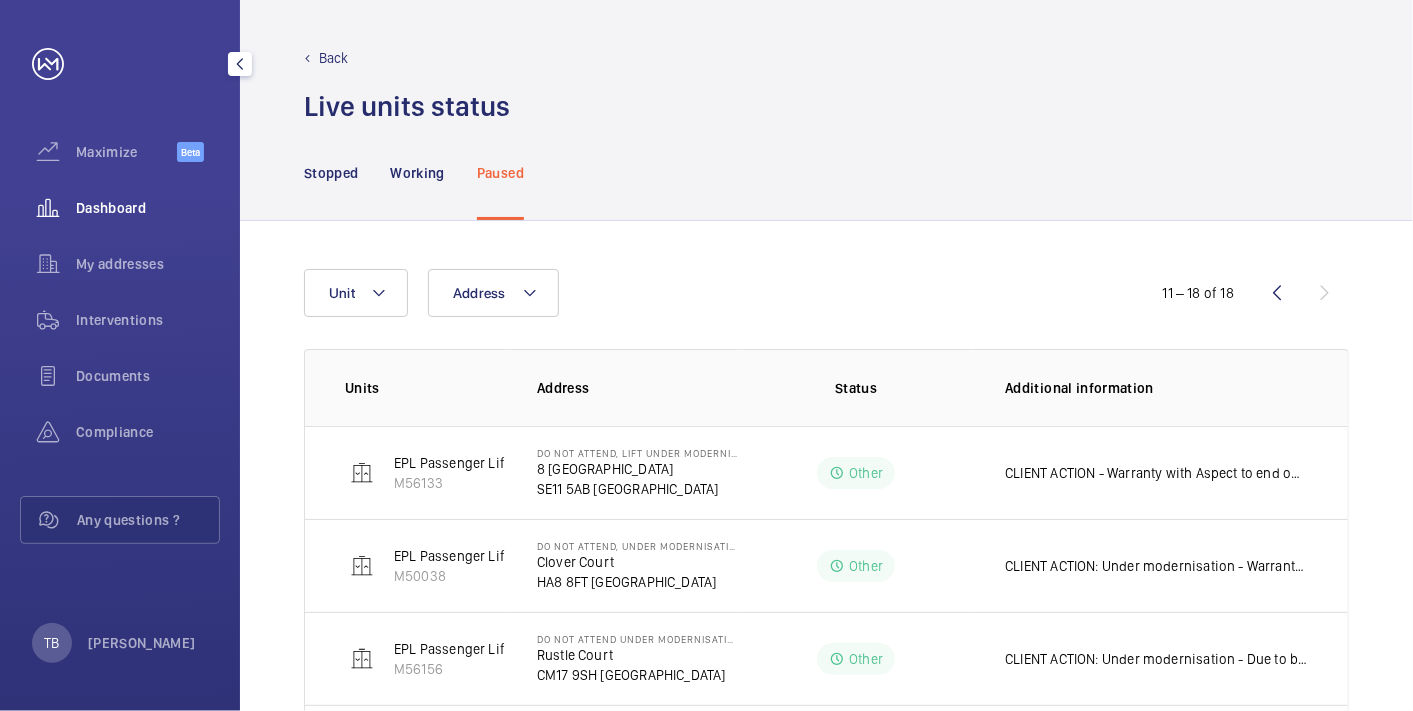 click on "Dashboard" 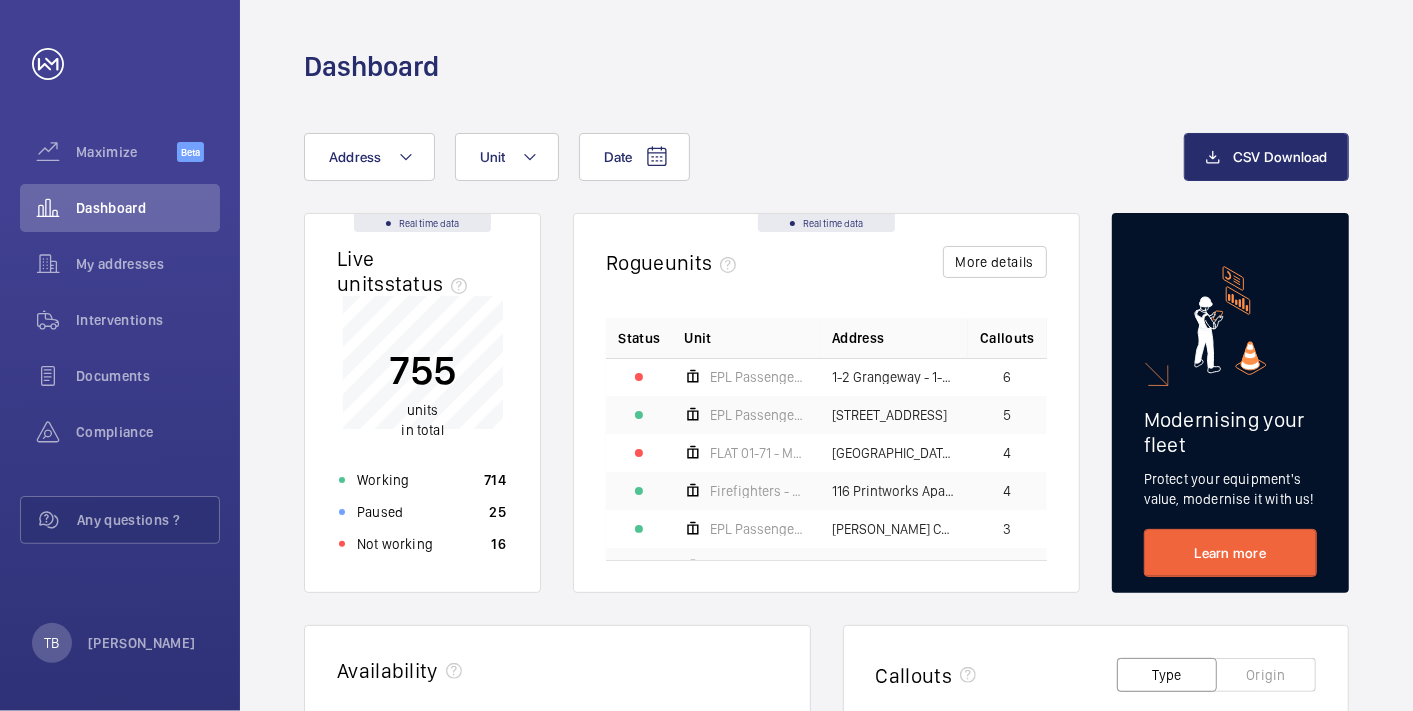 click on "Dashboard" 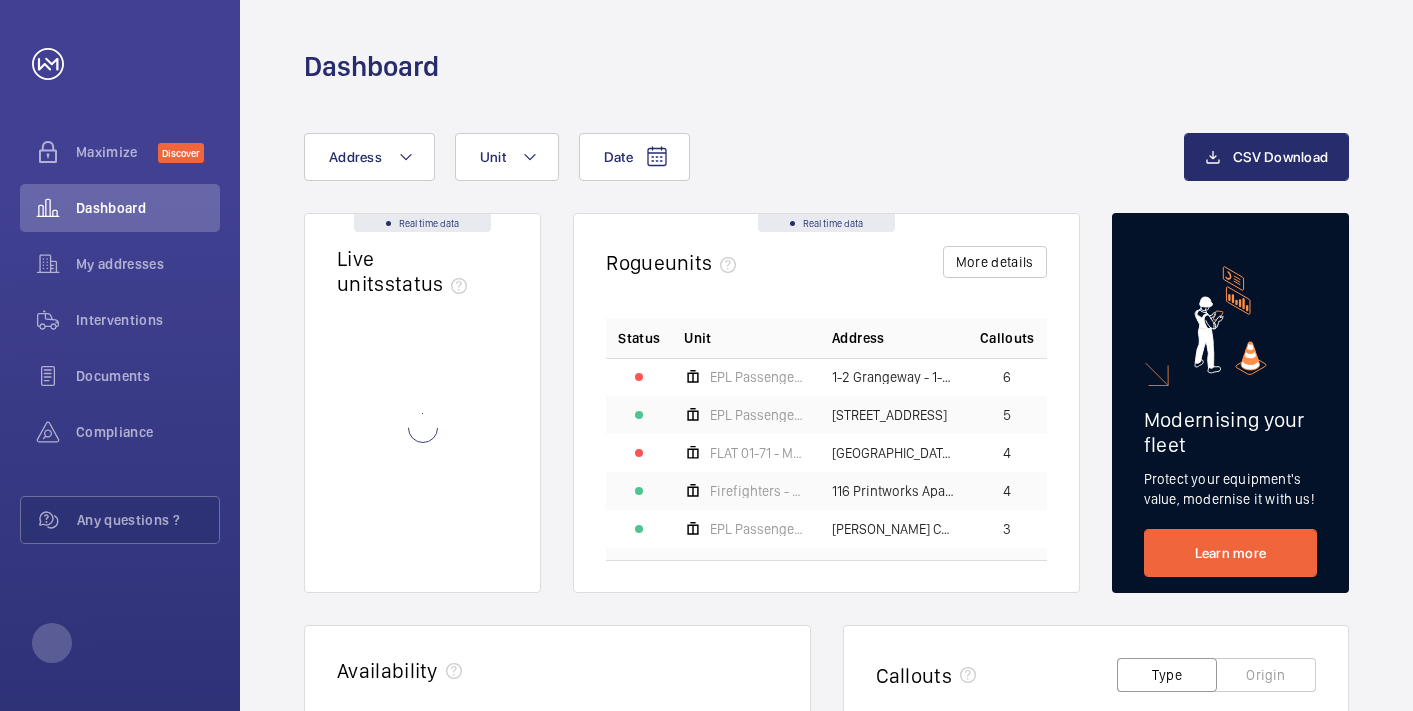 scroll, scrollTop: 0, scrollLeft: 0, axis: both 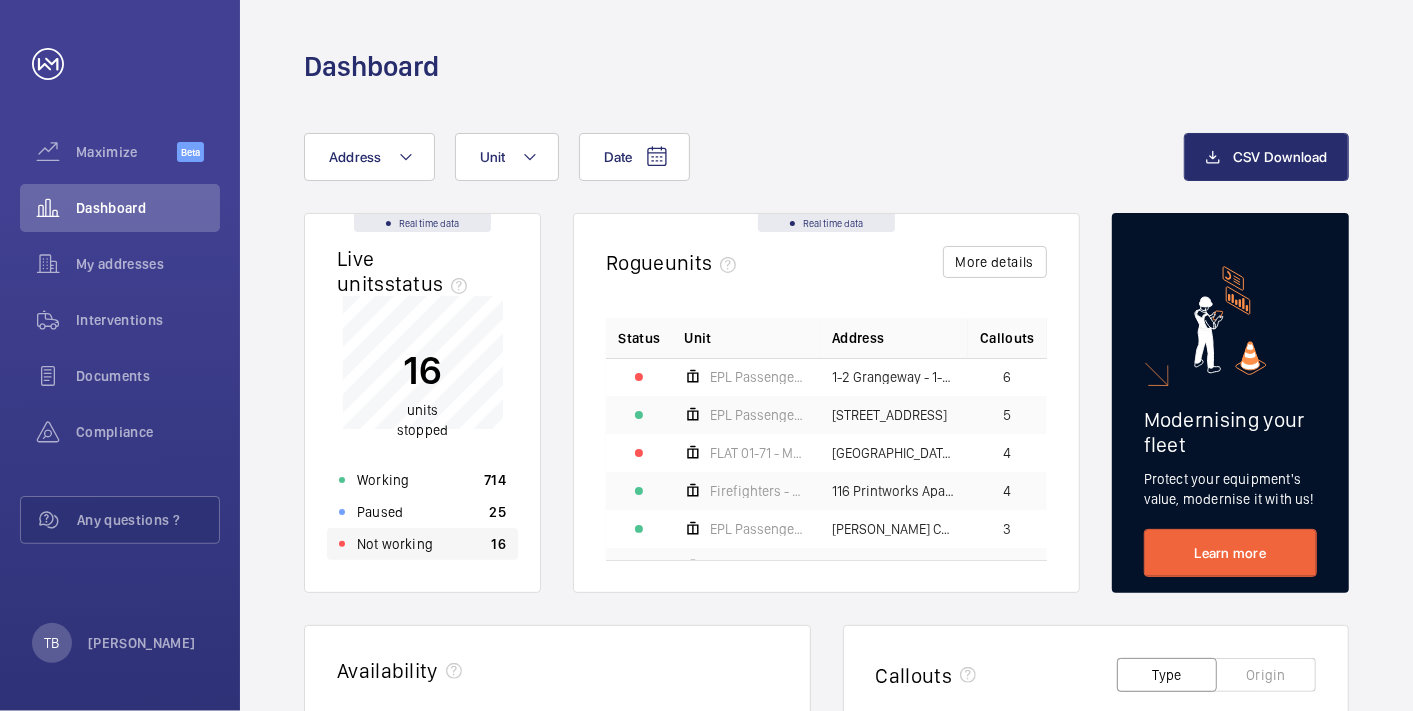 click on "Not working 16" 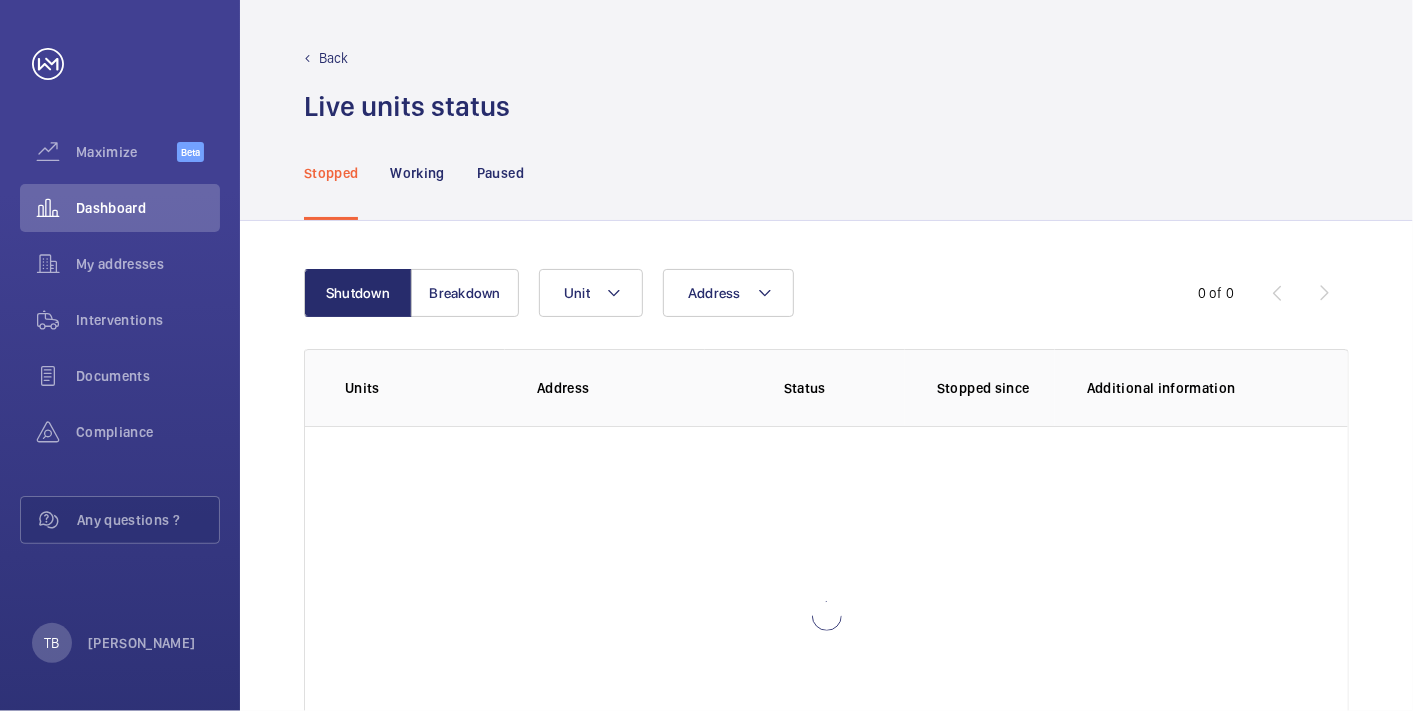 scroll, scrollTop: 142, scrollLeft: 0, axis: vertical 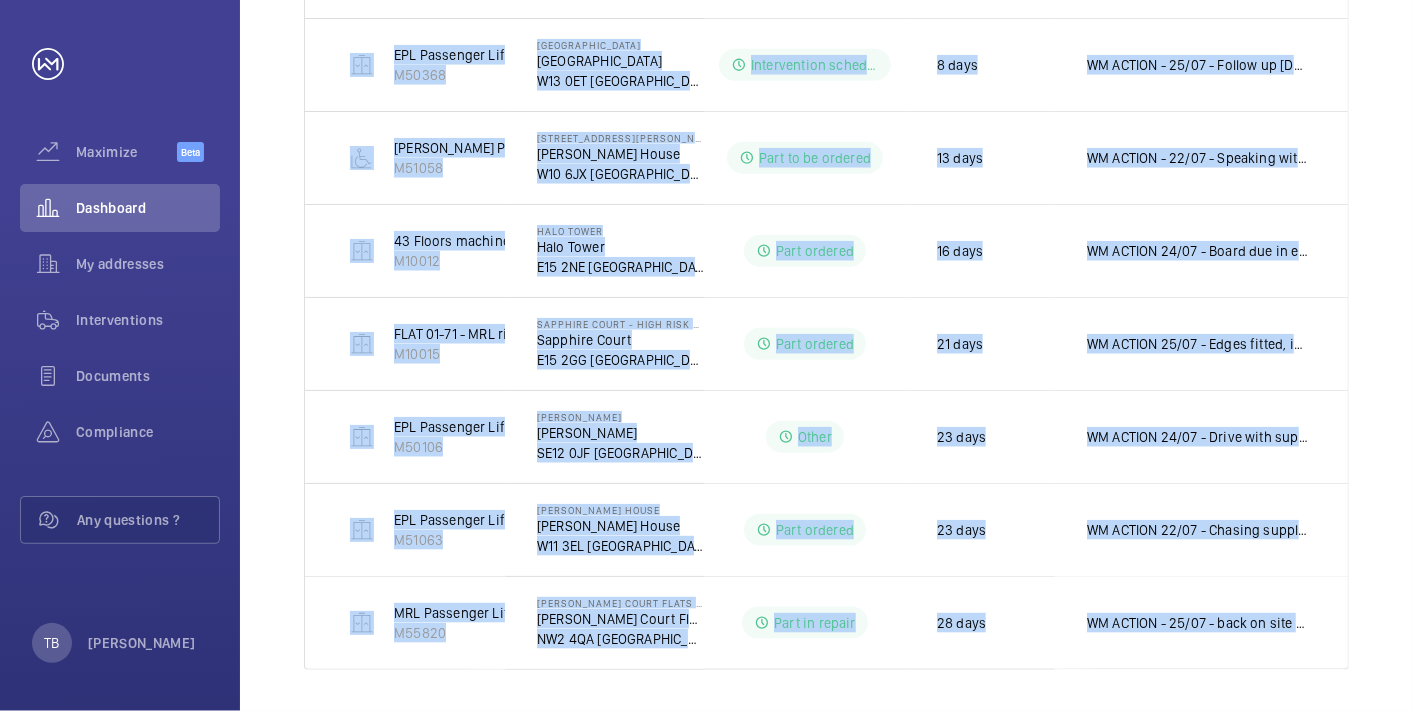 drag, startPoint x: 323, startPoint y: 130, endPoint x: 1406, endPoint y: 673, distance: 1211.5023 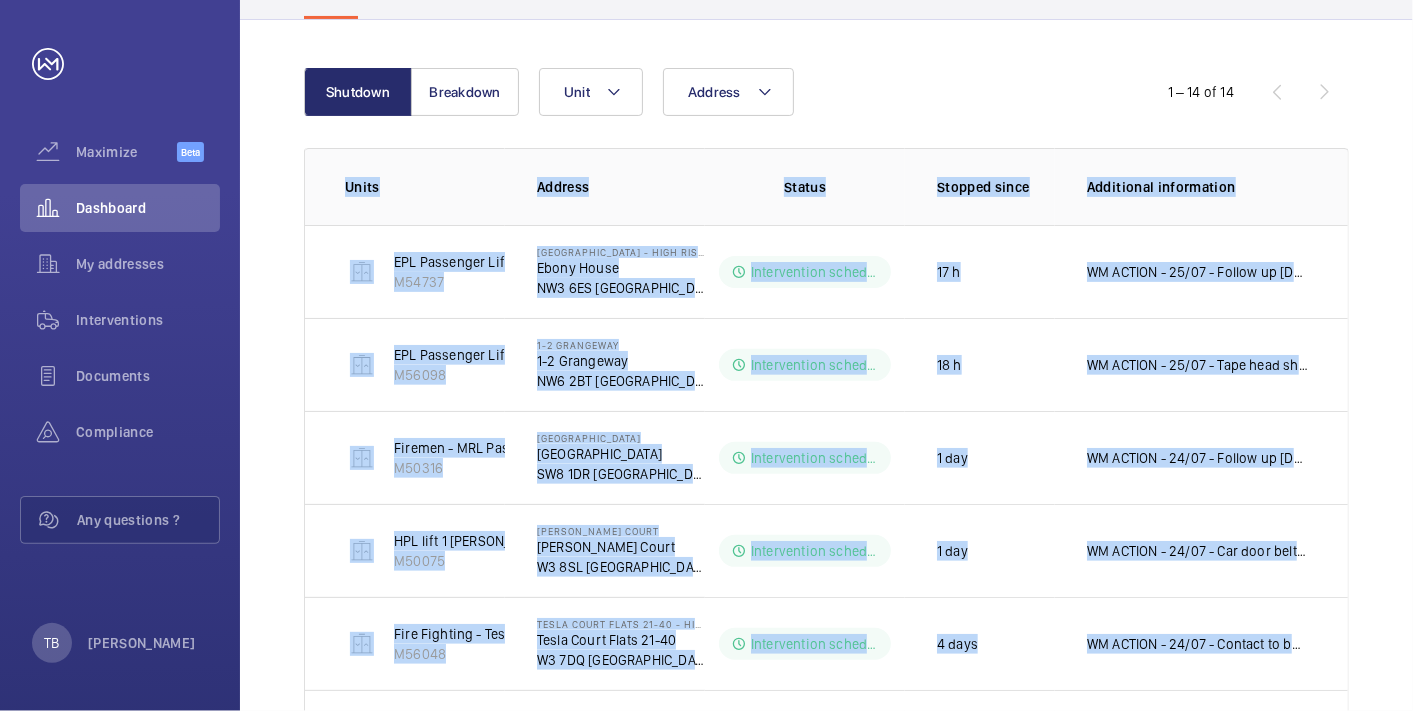 scroll, scrollTop: 0, scrollLeft: 0, axis: both 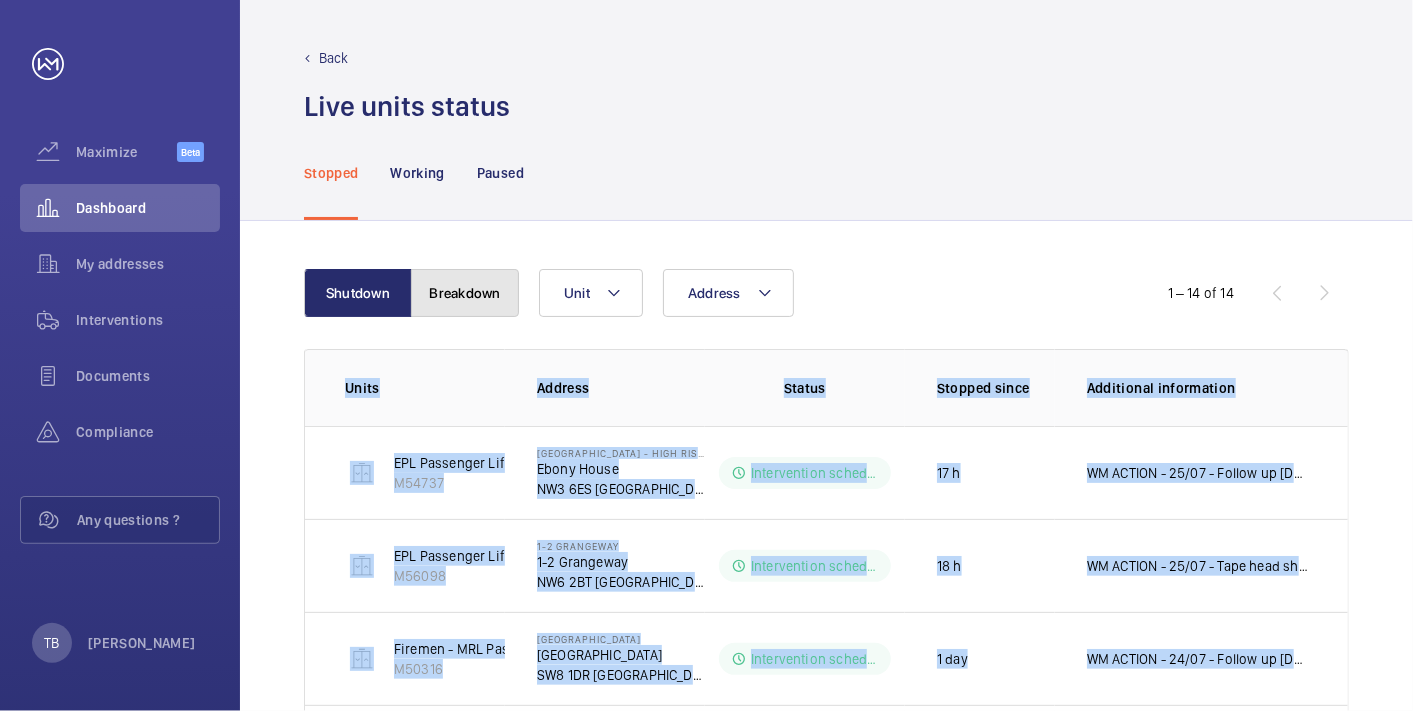 click on "Breakdown" 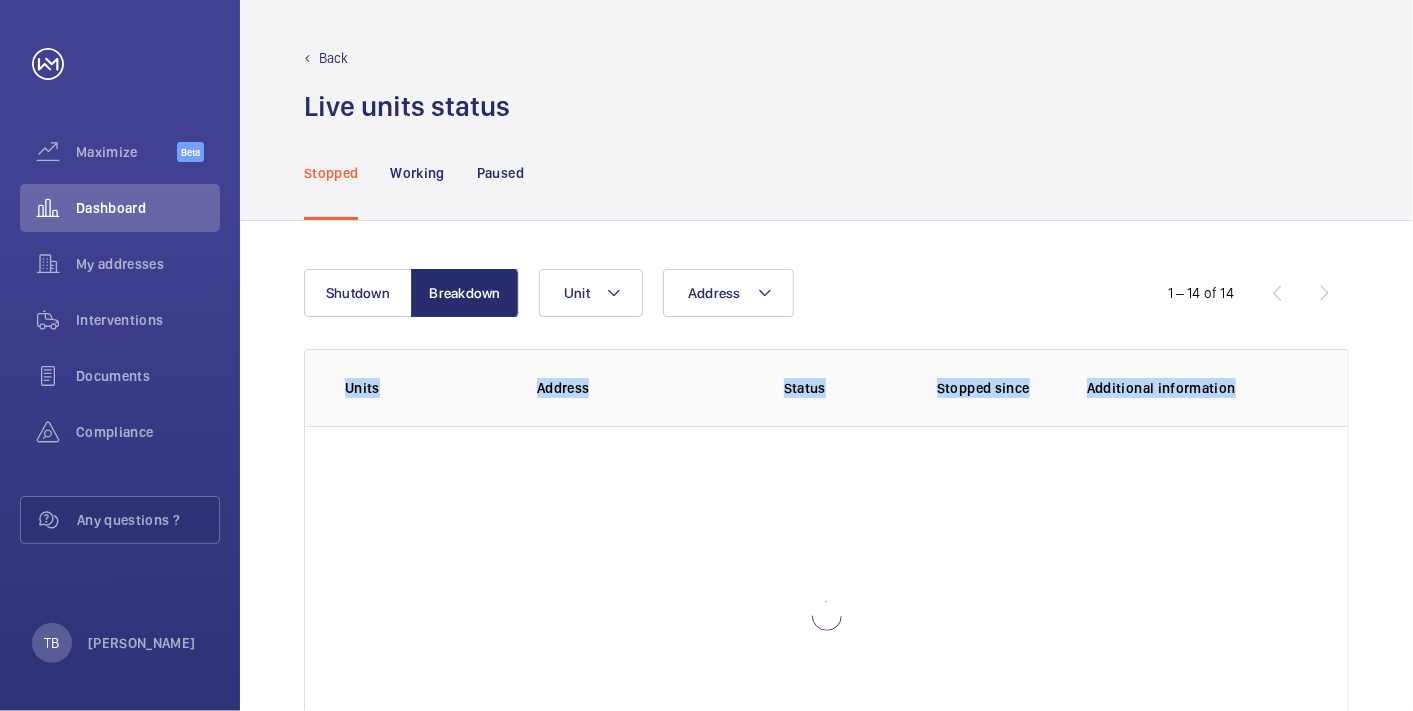 scroll, scrollTop: 142, scrollLeft: 0, axis: vertical 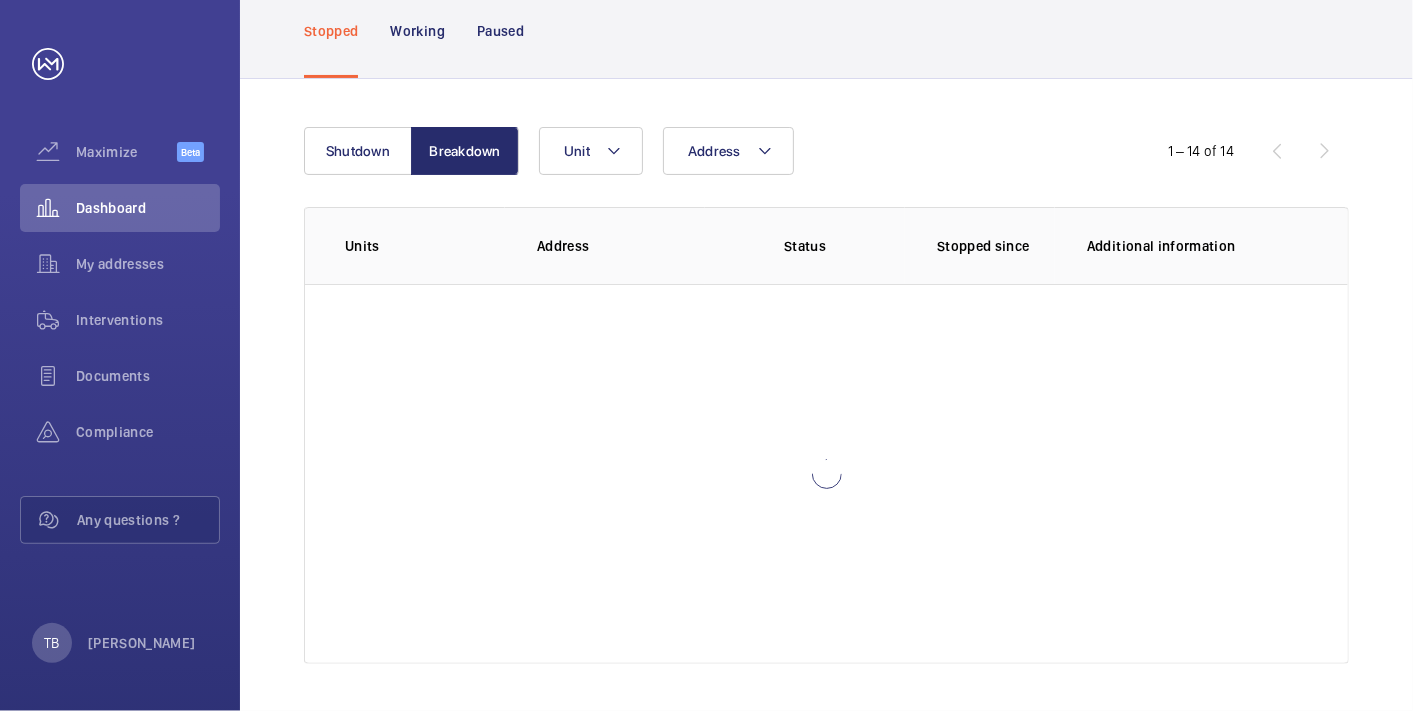 click on "Shutdown Breakdown Address Unit  1 – 14 of 14  Units Address Status Stopped since Additional information" 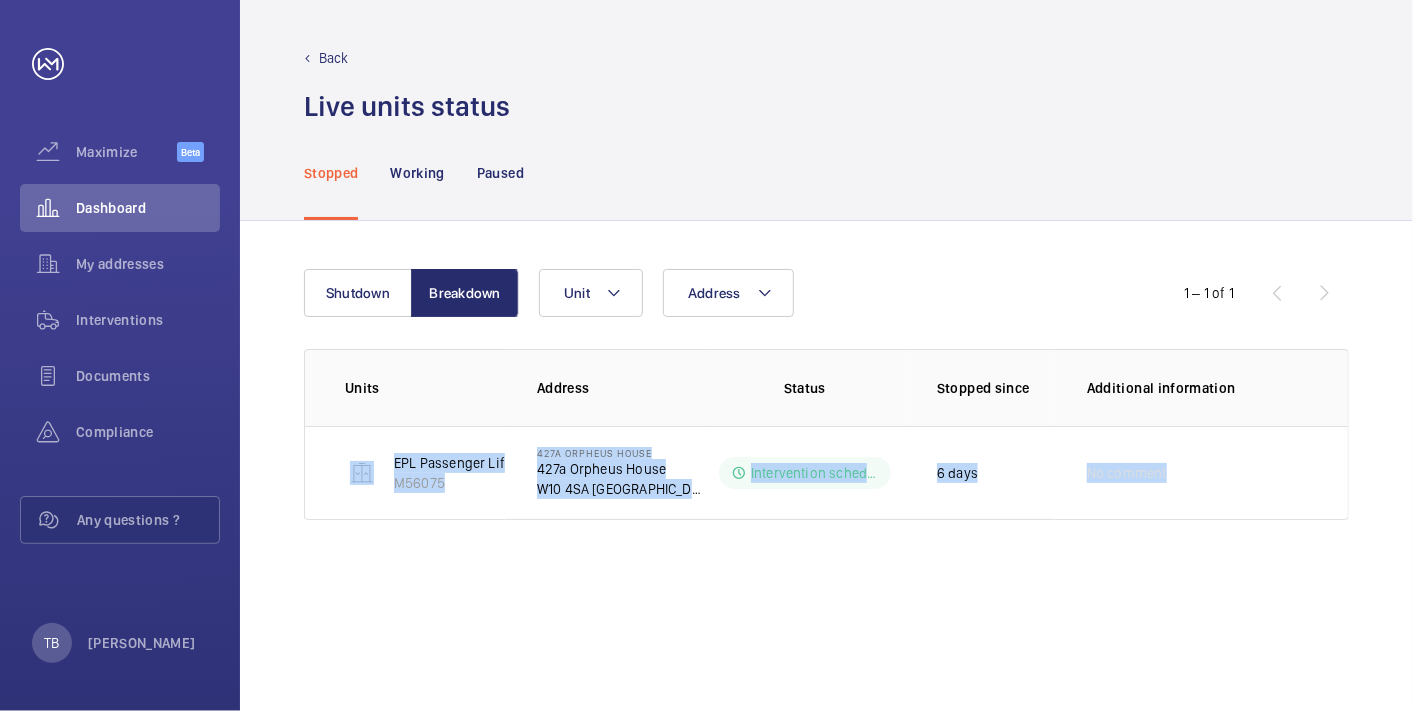 drag, startPoint x: 324, startPoint y: 454, endPoint x: 1375, endPoint y: 500, distance: 1052.0062 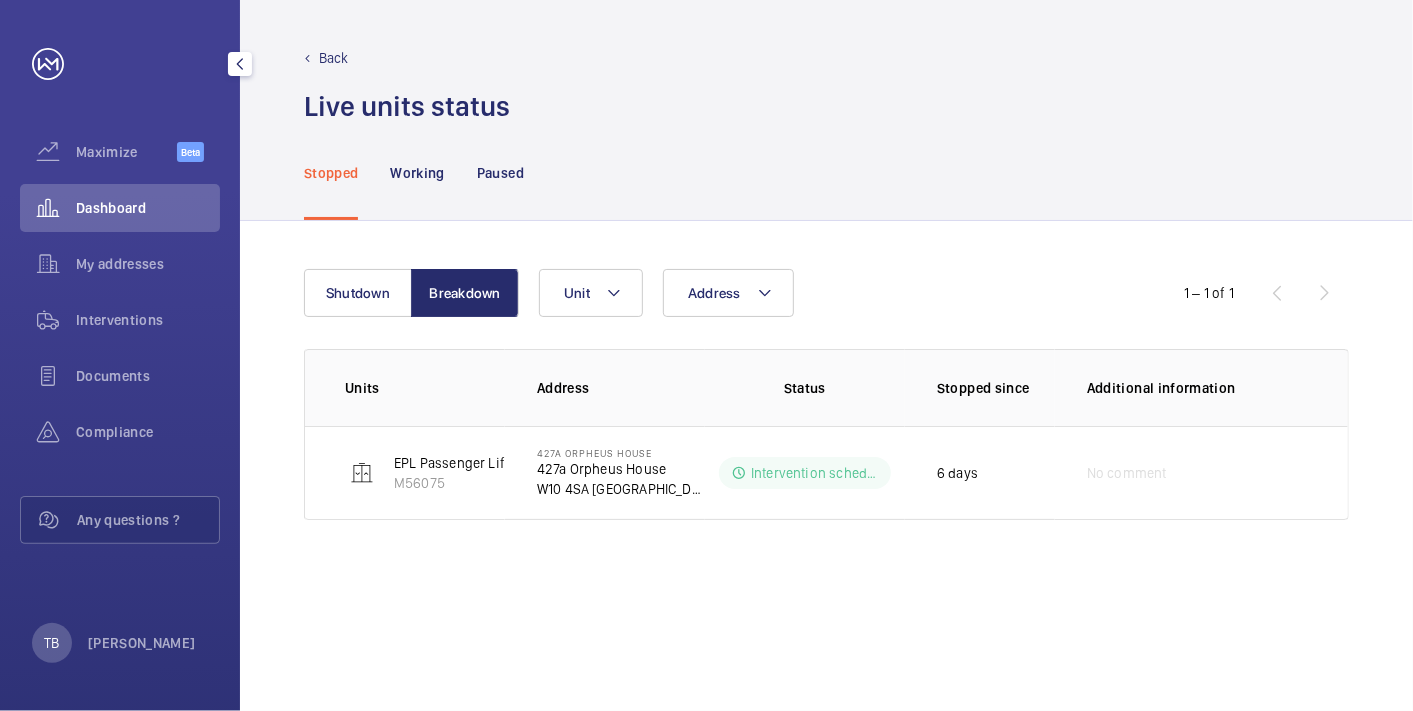 click on "Dashboard" 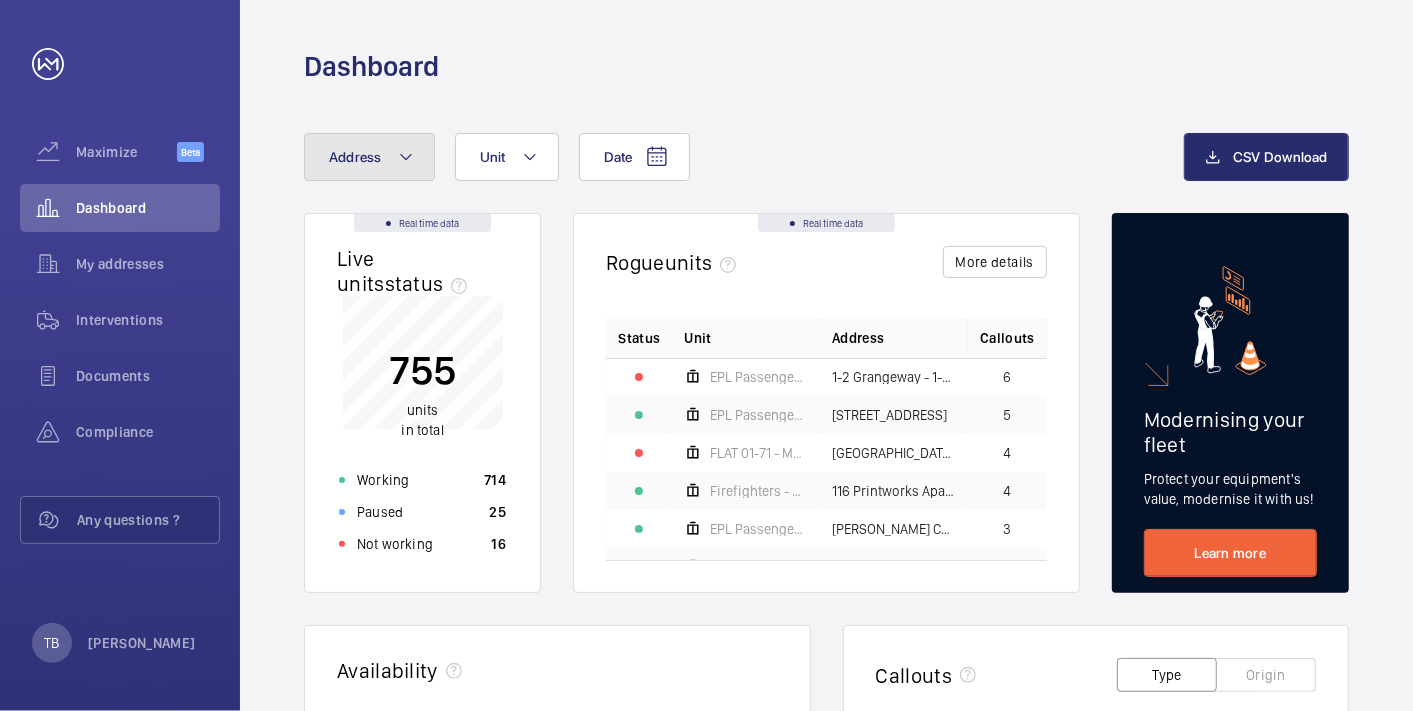 click on "Address" 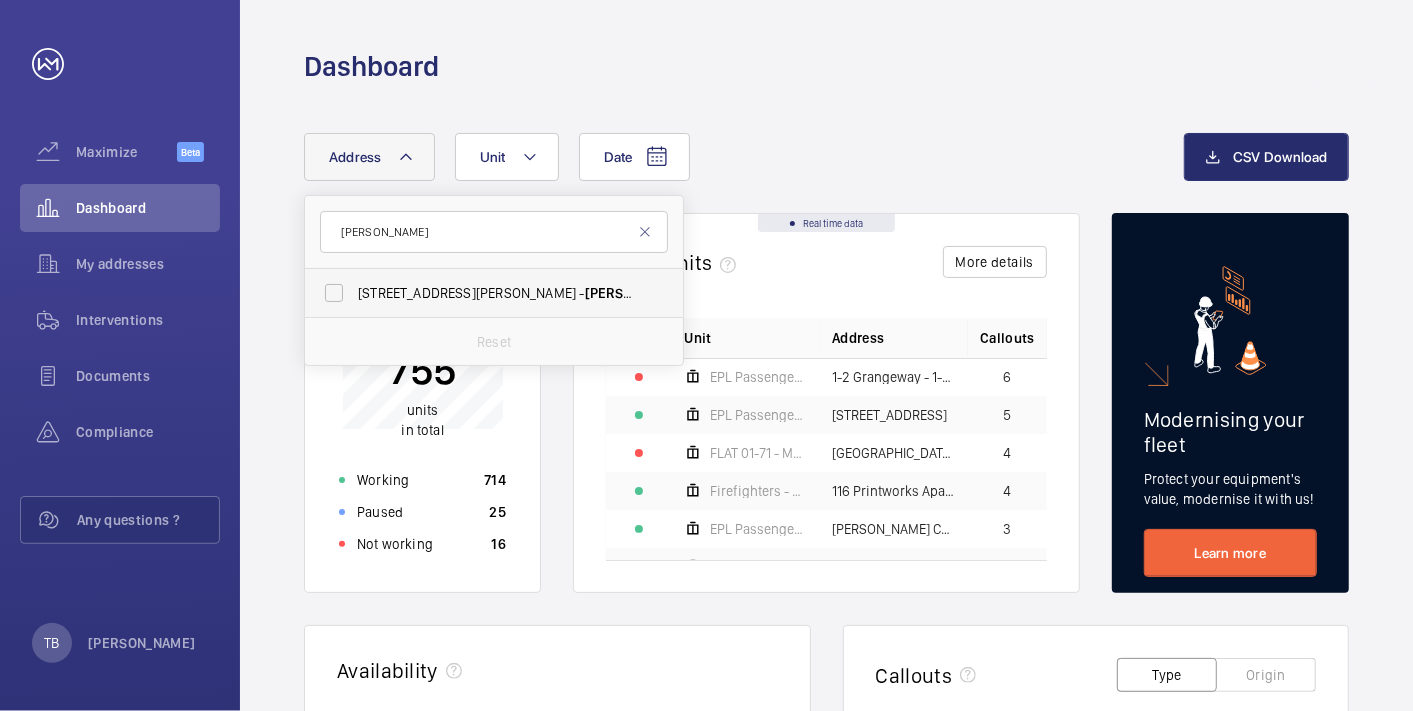 type on "[PERSON_NAME]" 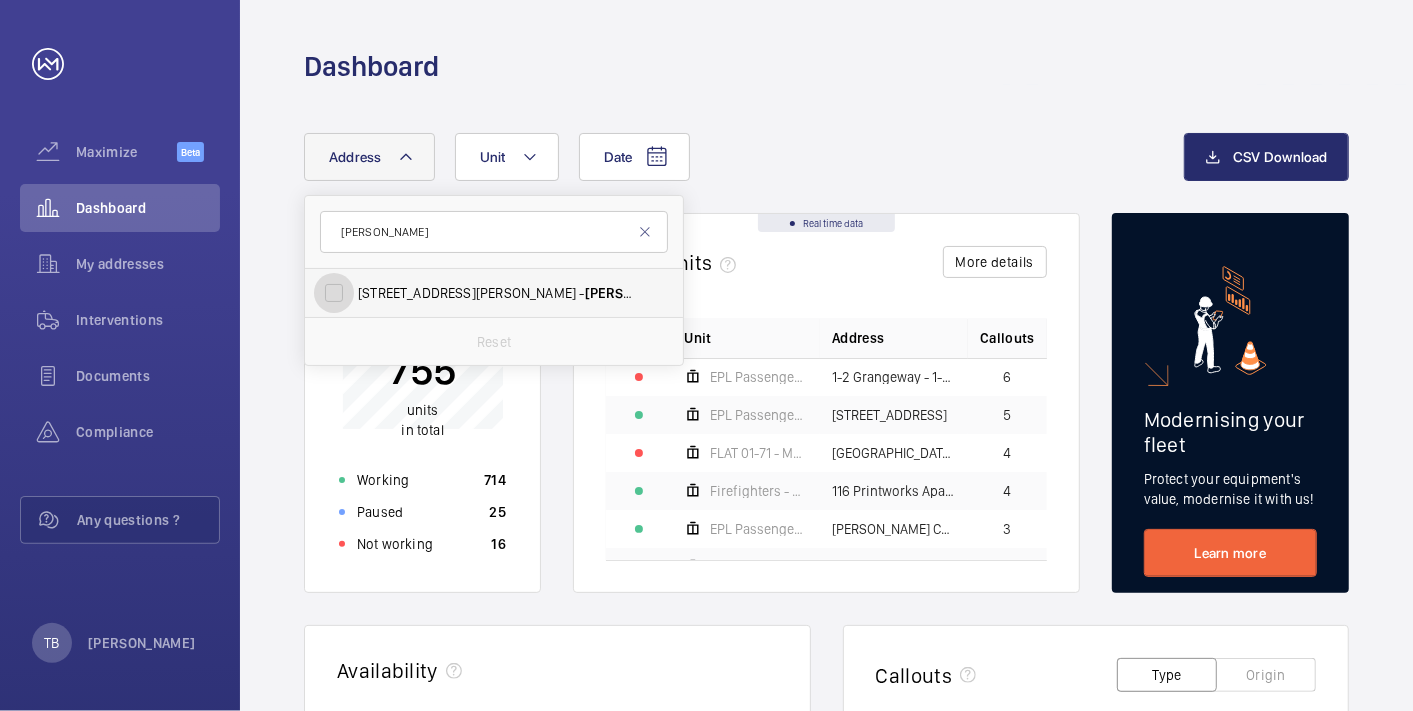 click on "[STREET_ADDRESS][PERSON_NAME][PERSON_NAME]" at bounding box center [334, 293] 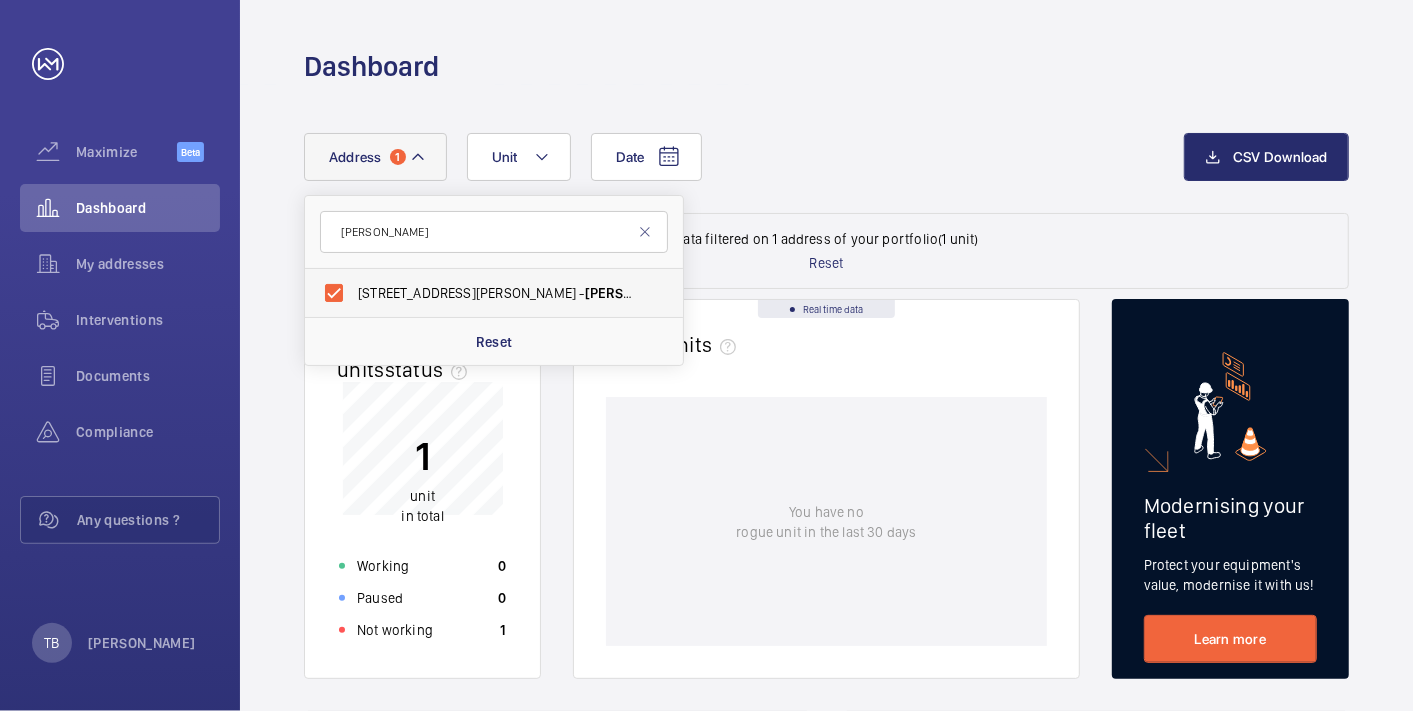 click on "[STREET_ADDRESS][PERSON_NAME][PERSON_NAME]" at bounding box center (479, 293) 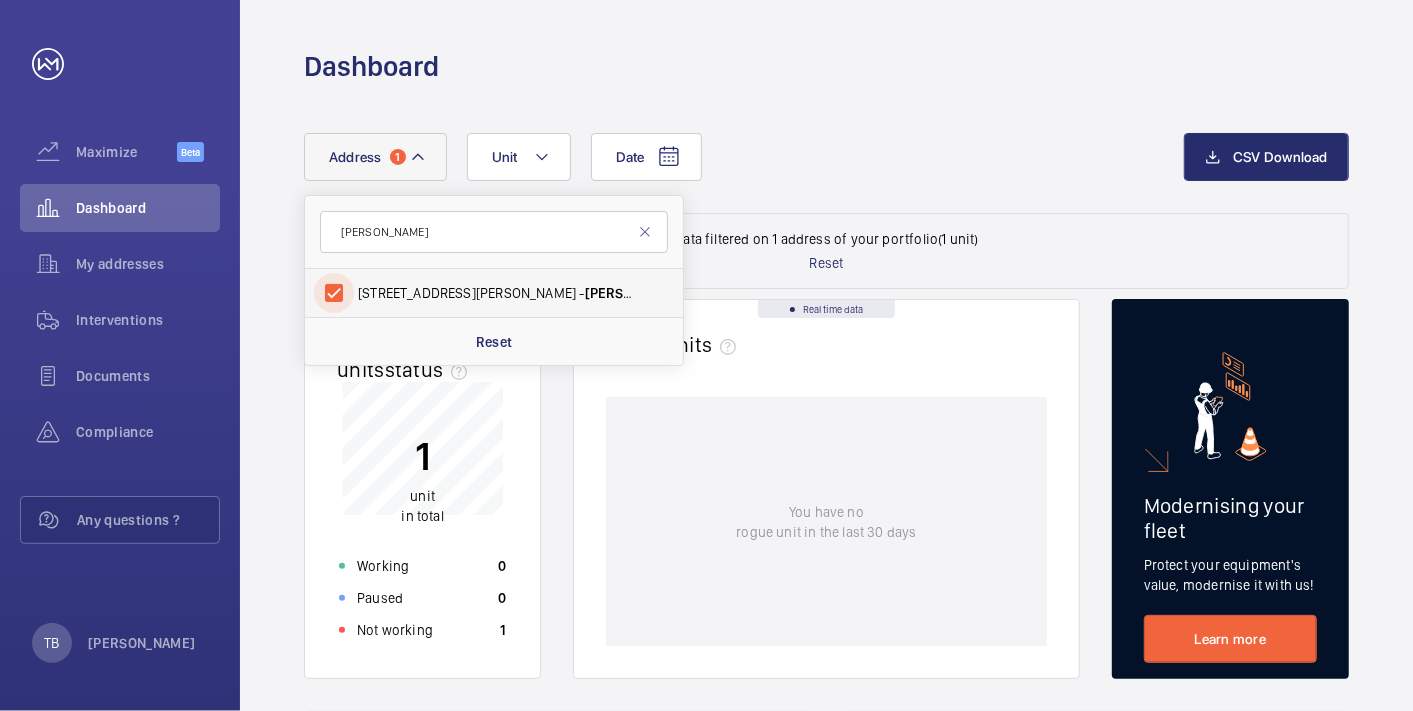 click on "[STREET_ADDRESS][PERSON_NAME][PERSON_NAME]" at bounding box center (334, 293) 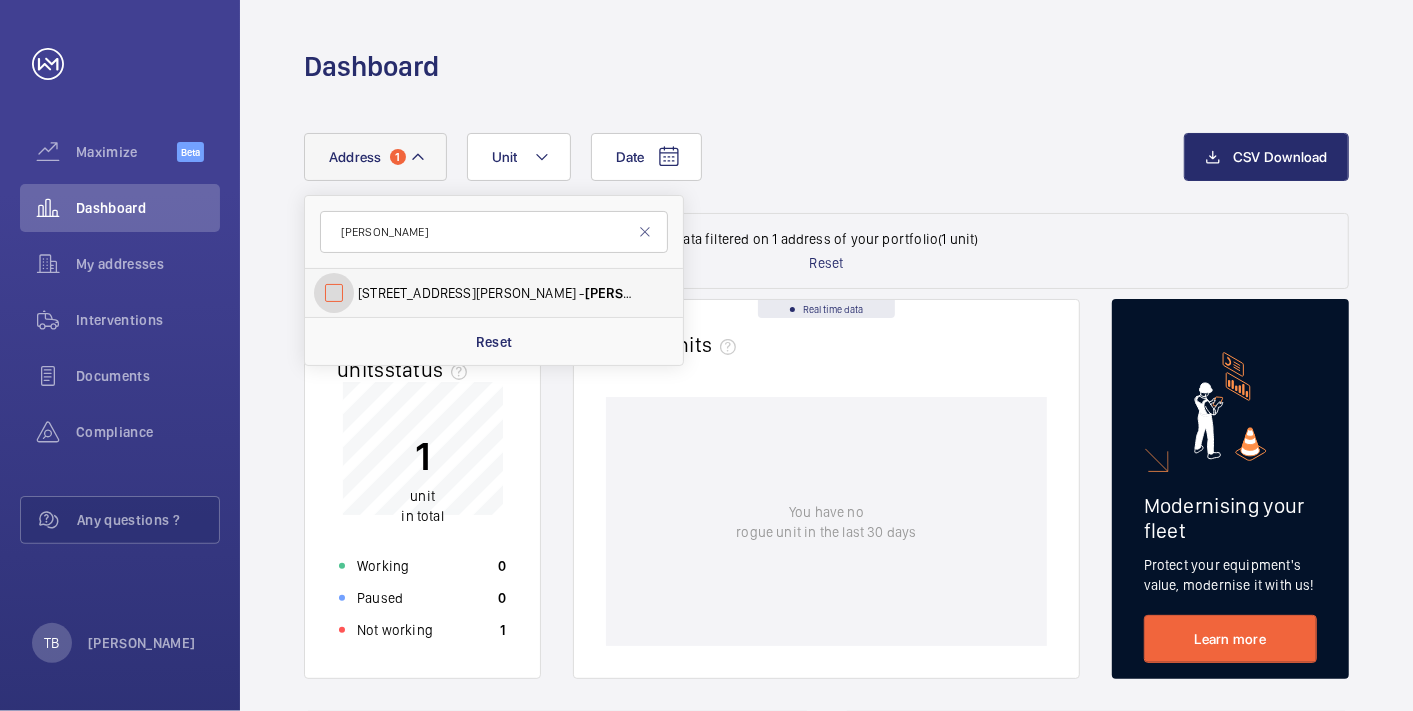 checkbox on "false" 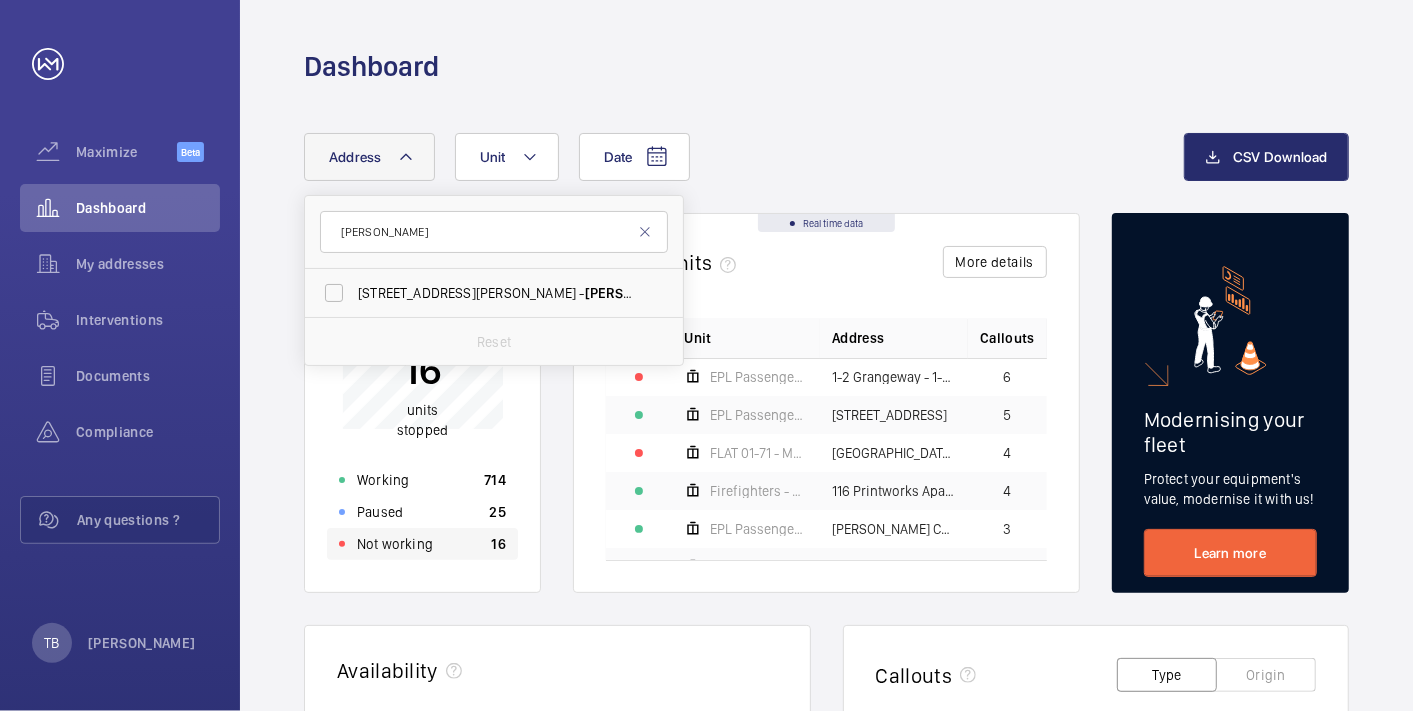 click on "Not working 16" 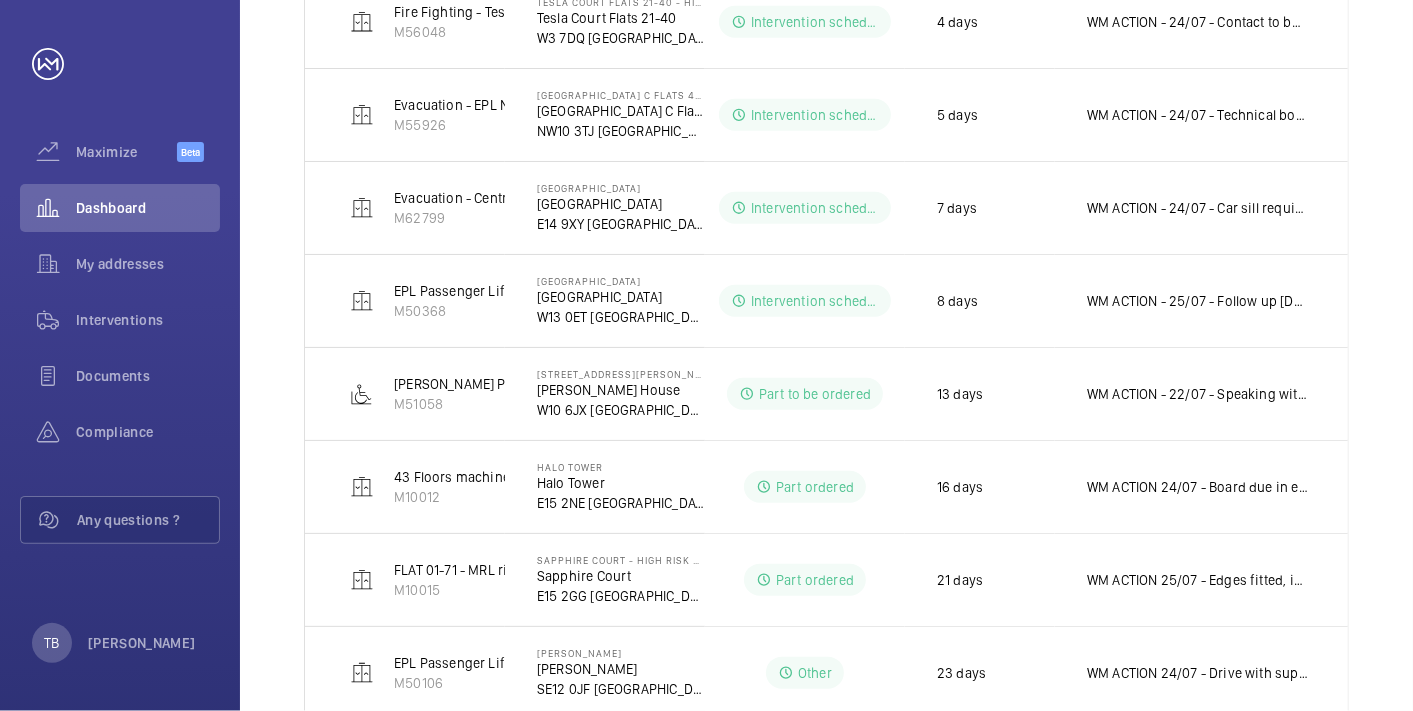 scroll, scrollTop: 807, scrollLeft: 0, axis: vertical 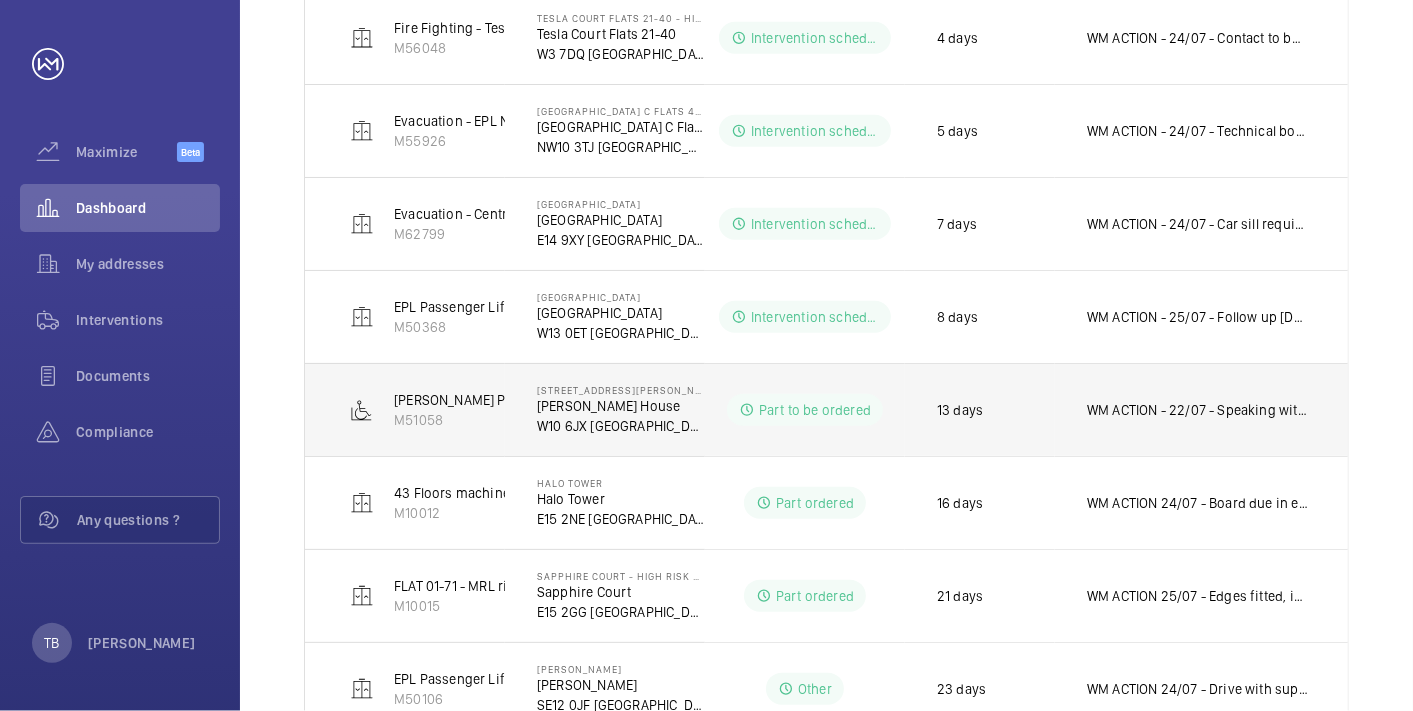 click on "WM ACTION - 22/07 - Speaking with manufactures direct, parts 1 week lead time
21/07 - Lock and prong required, chasing eta" 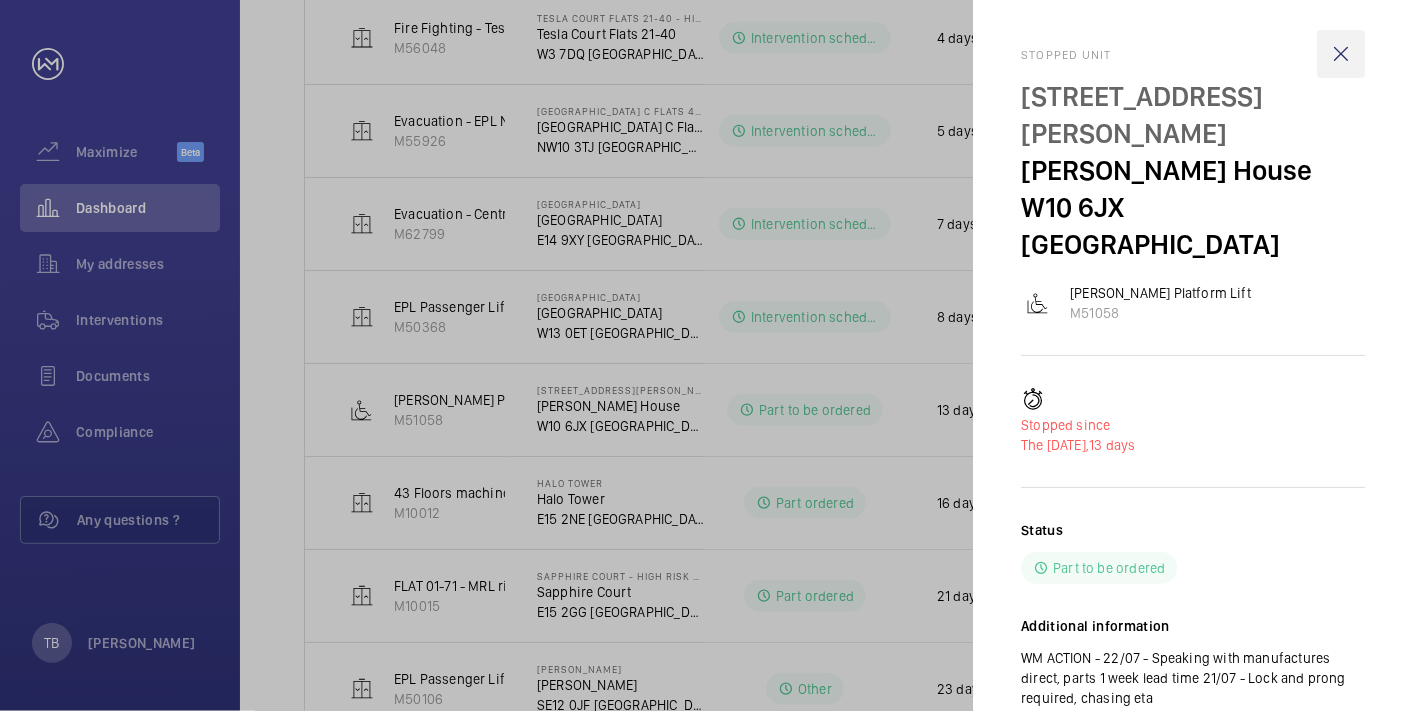 click 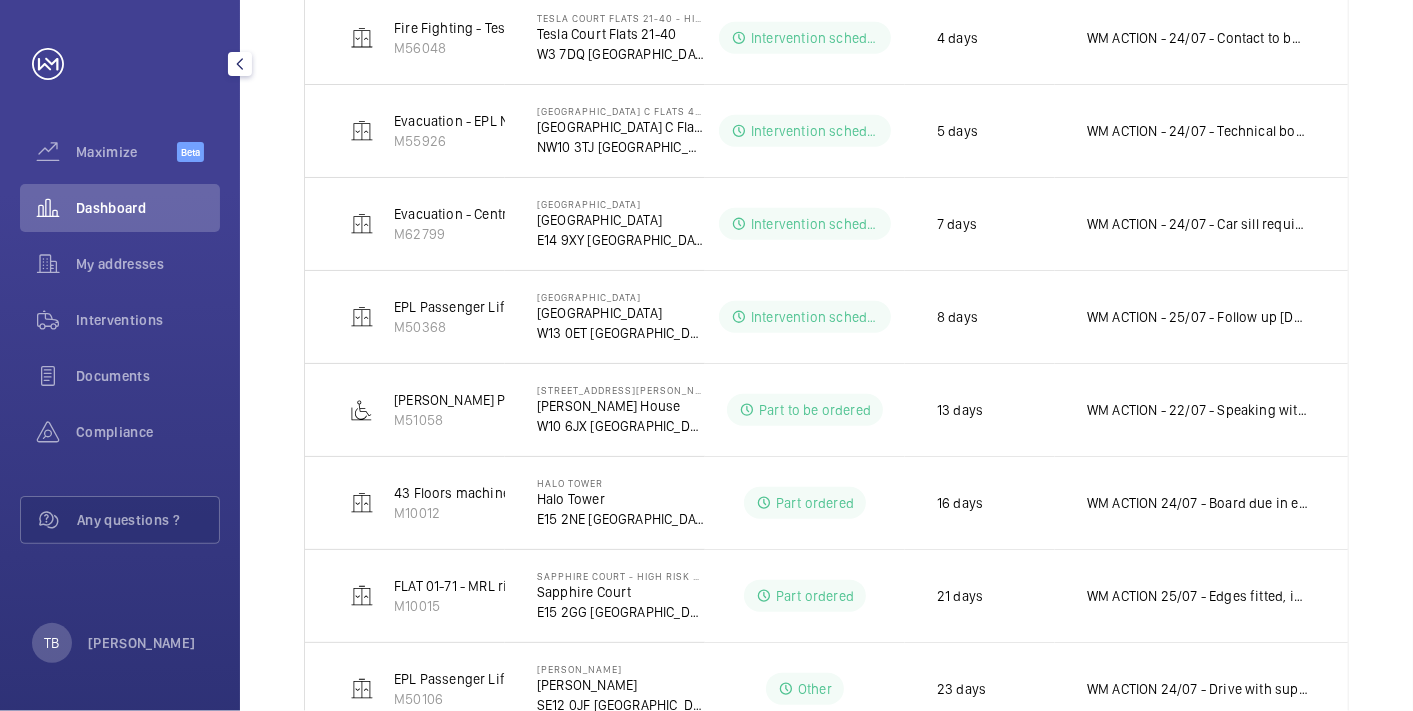 click on "Dashboard" 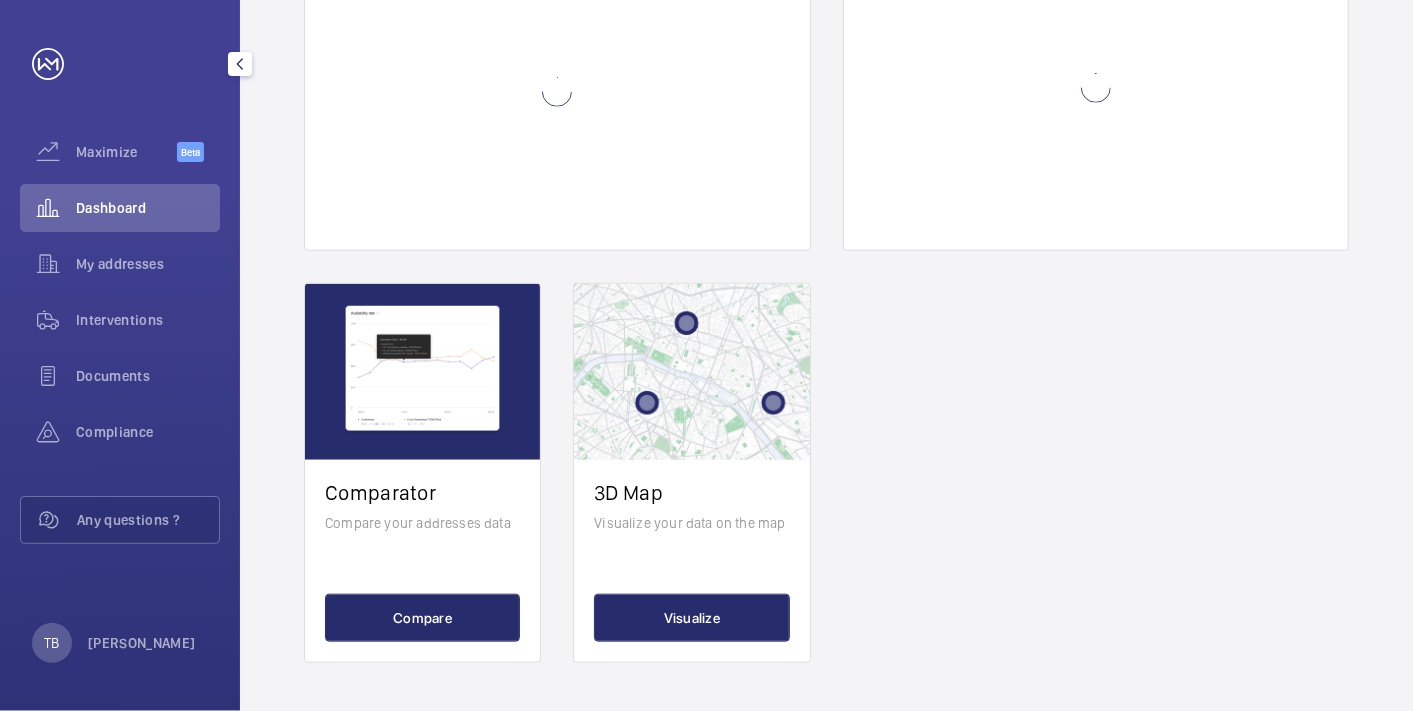 scroll, scrollTop: 0, scrollLeft: 0, axis: both 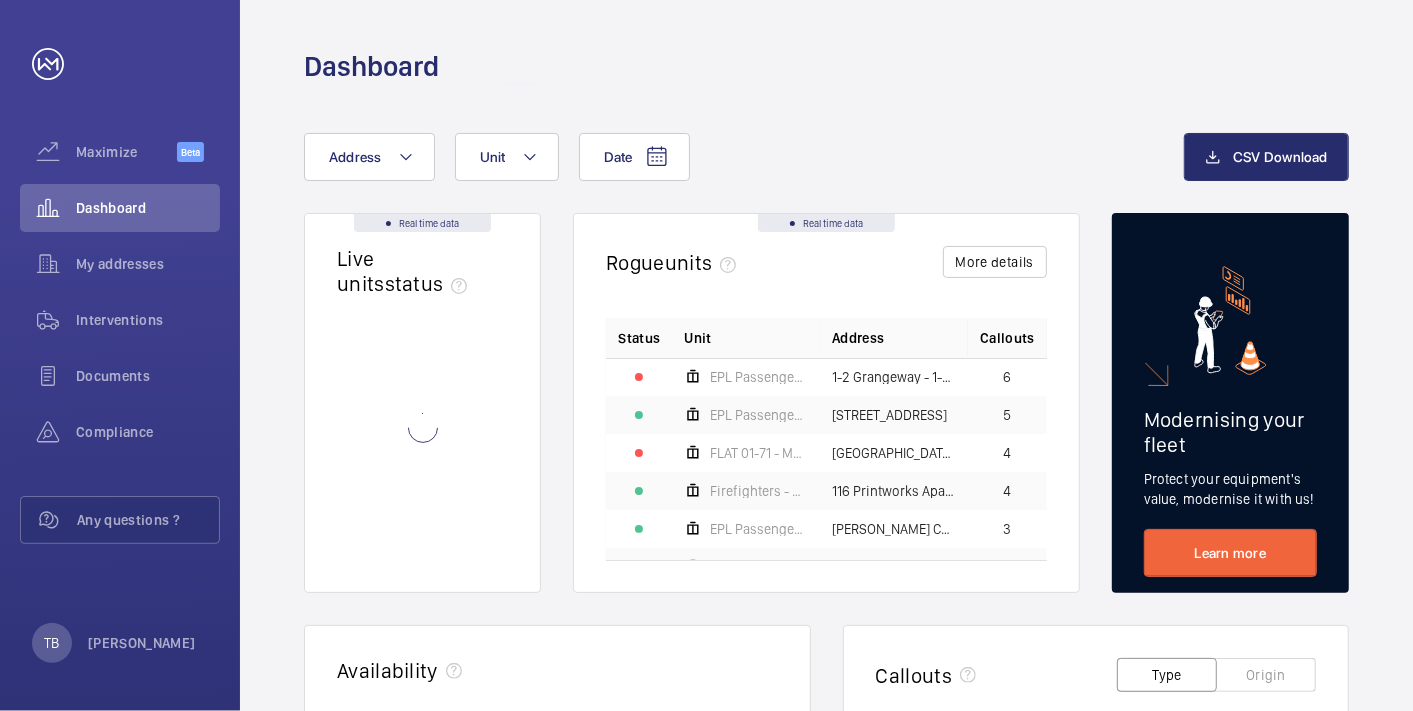 click on "Dashboard" 